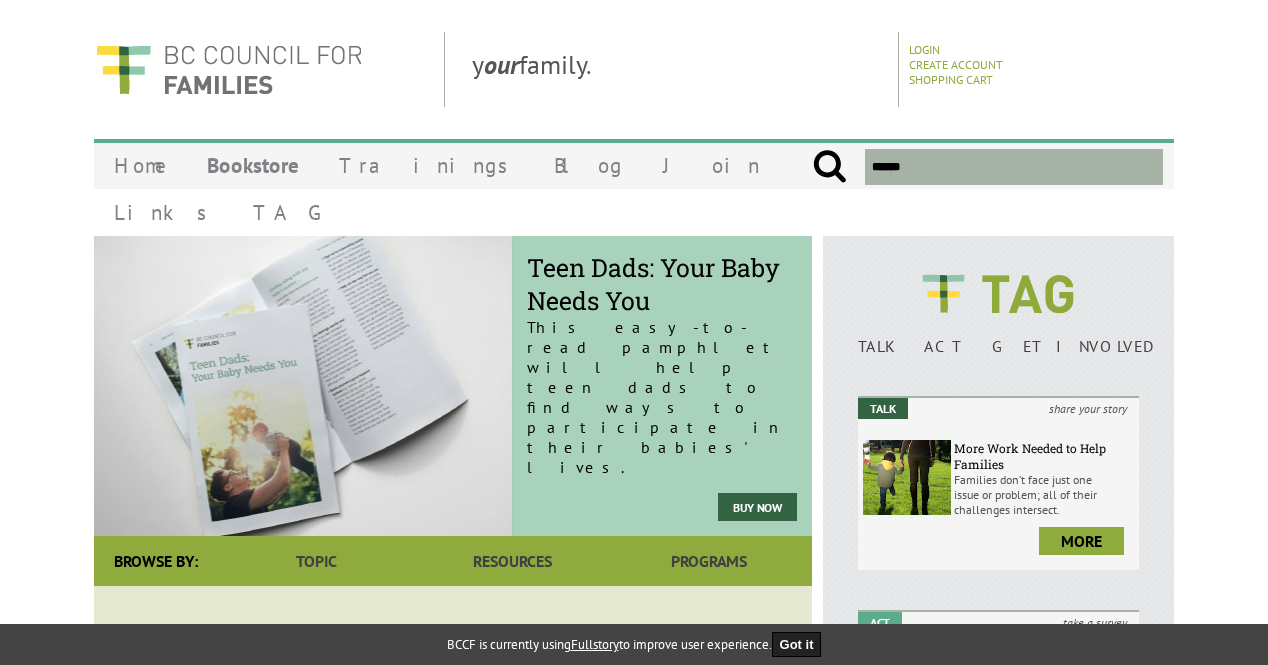 scroll, scrollTop: 0, scrollLeft: 0, axis: both 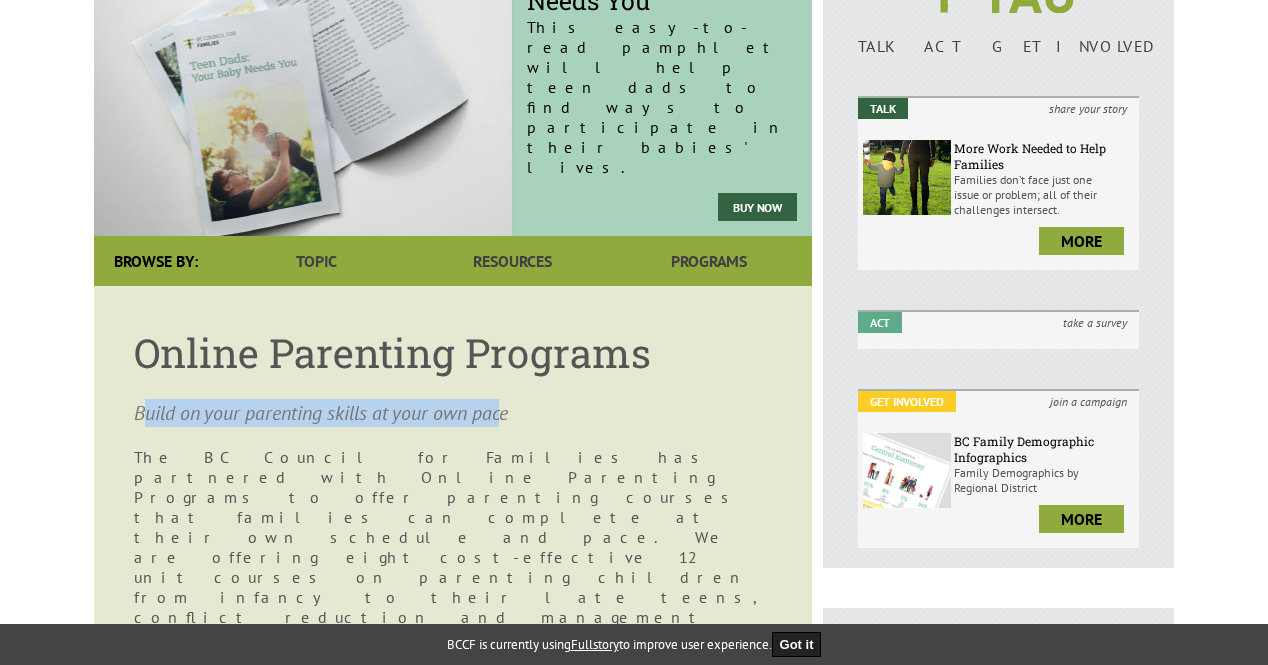 drag, startPoint x: 340, startPoint y: 365, endPoint x: 509, endPoint y: 360, distance: 169.07394 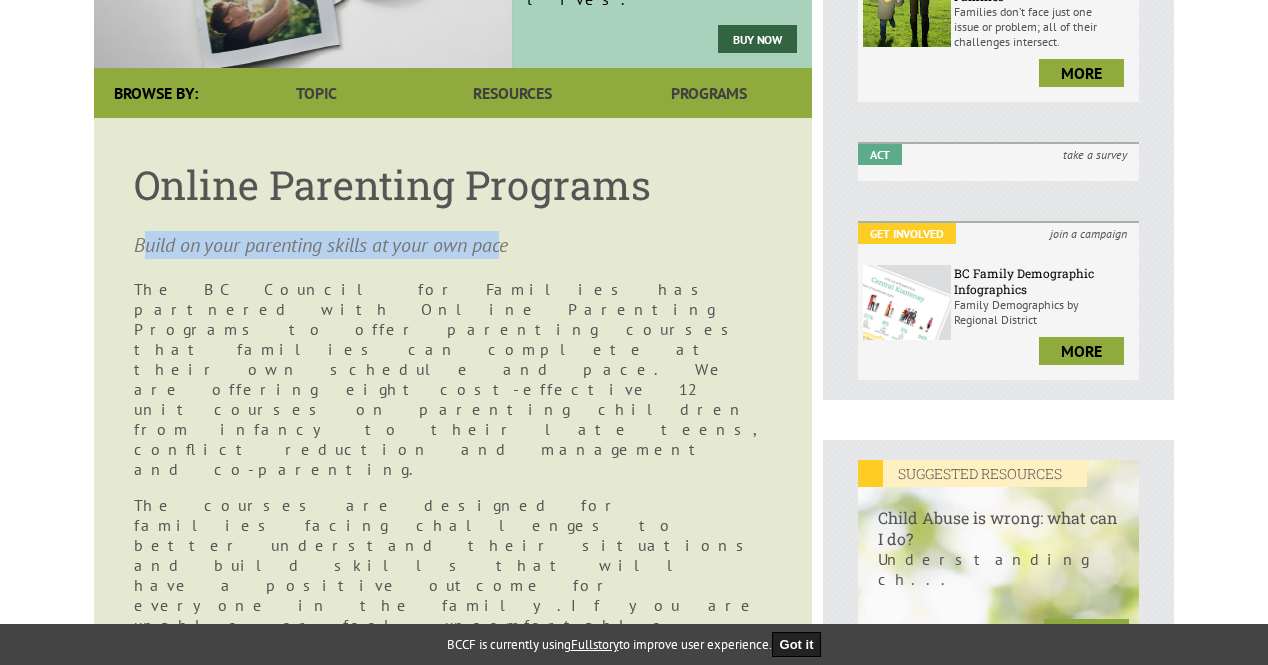 scroll, scrollTop: 500, scrollLeft: 0, axis: vertical 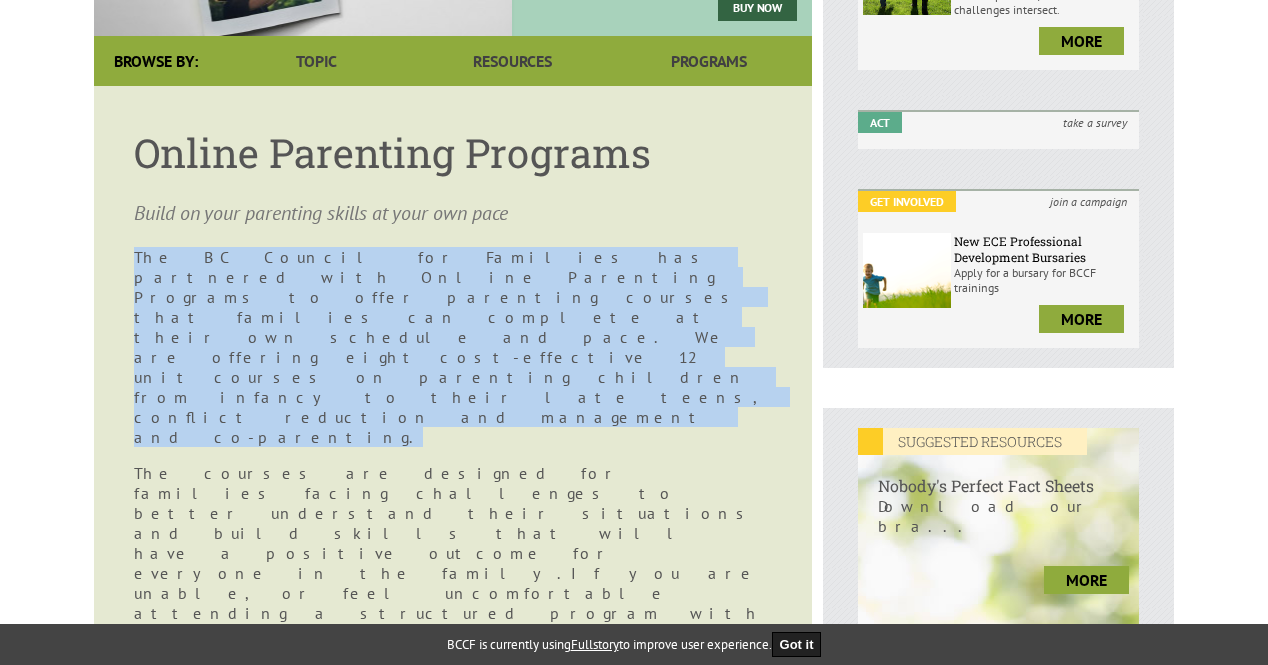 drag, startPoint x: 133, startPoint y: 221, endPoint x: 504, endPoint y: 273, distance: 374.6265 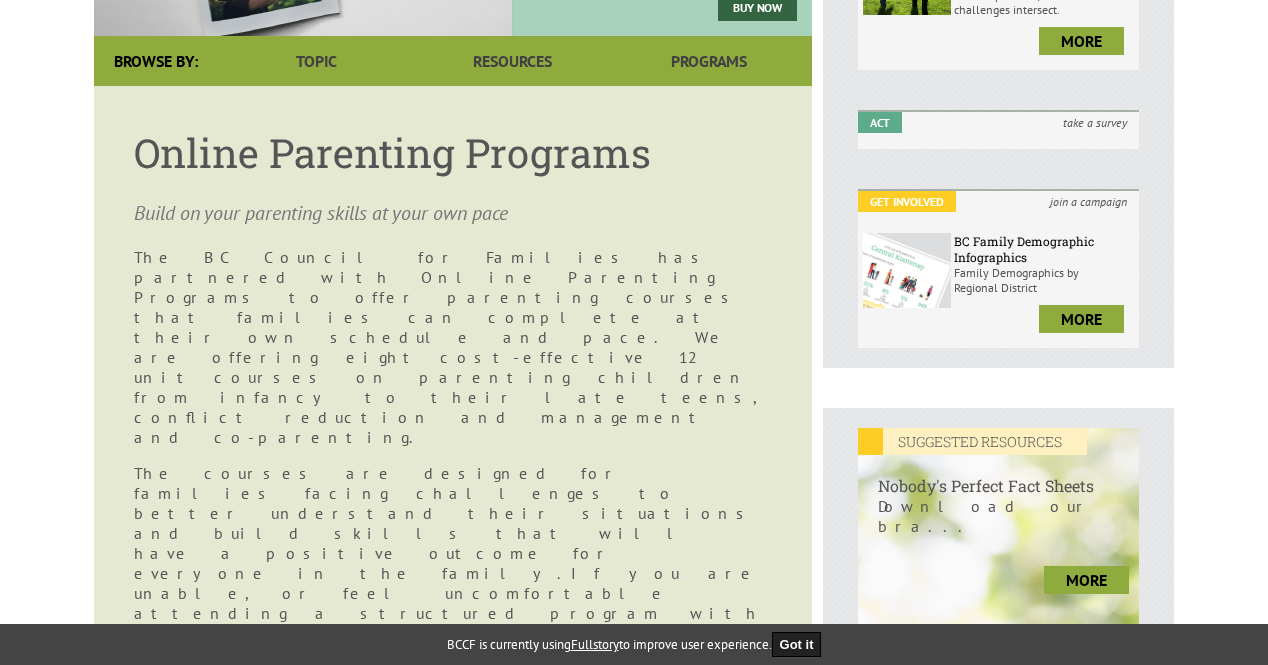 drag, startPoint x: 276, startPoint y: 247, endPoint x: 512, endPoint y: 303, distance: 242.55309 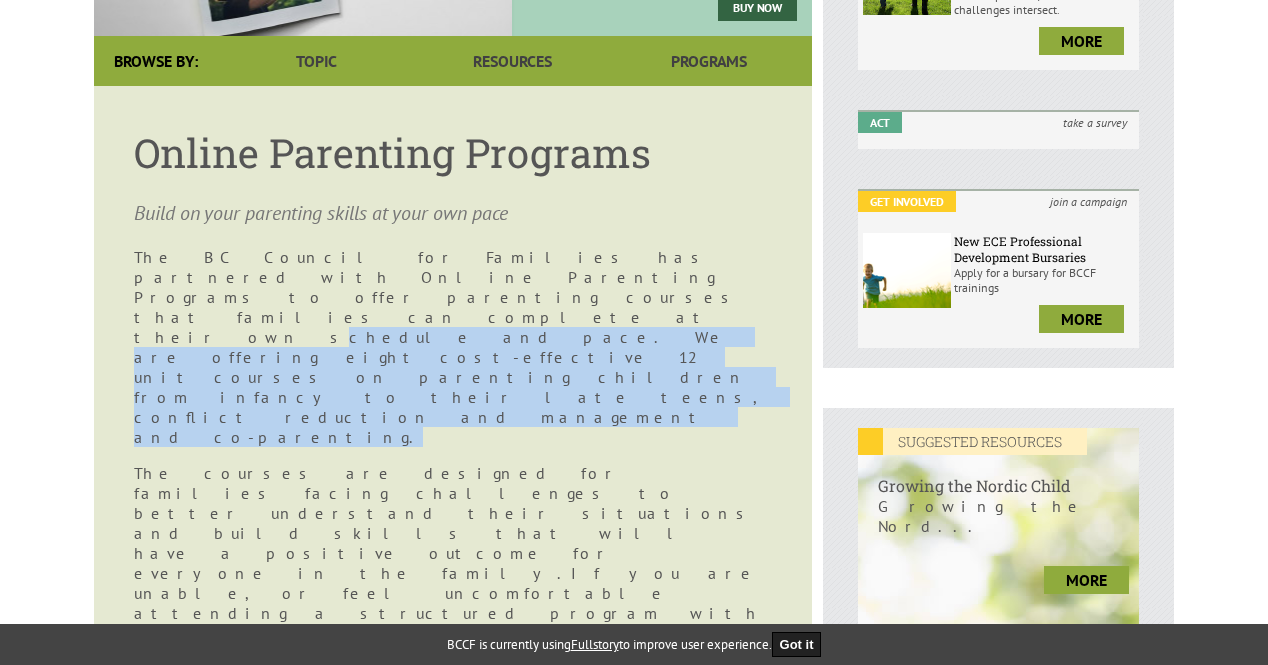 drag, startPoint x: 470, startPoint y: 240, endPoint x: 508, endPoint y: 281, distance: 55.9017 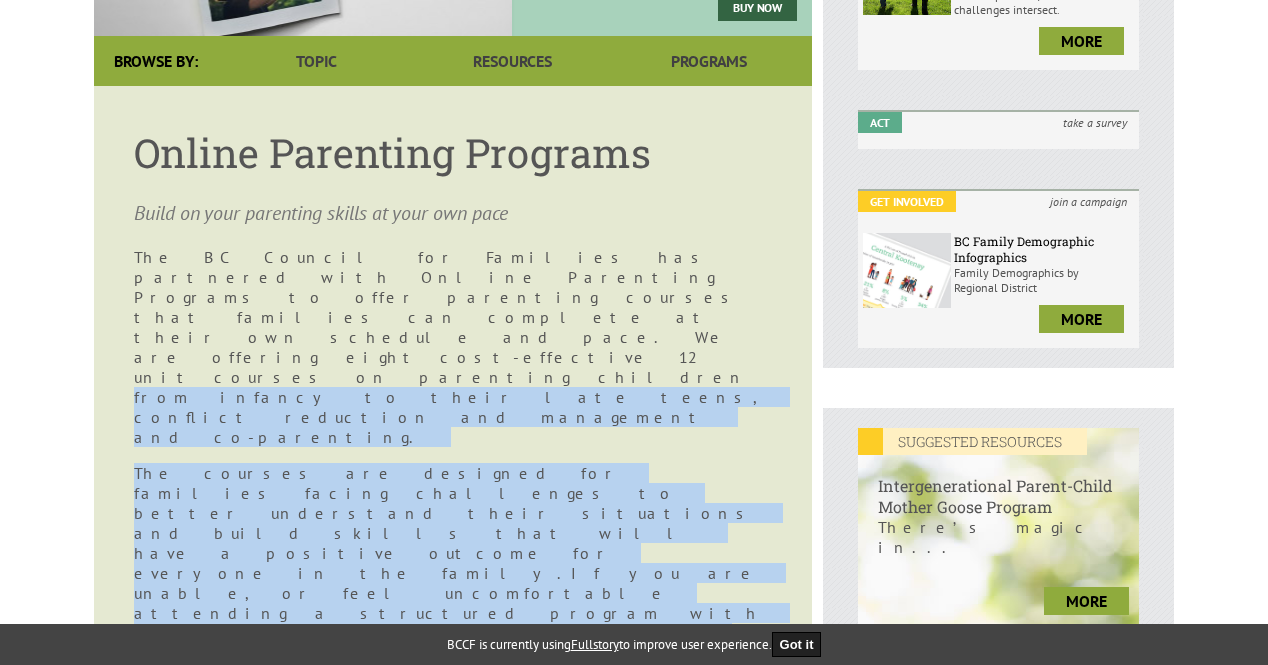 drag, startPoint x: 528, startPoint y: 259, endPoint x: 612, endPoint y: 368, distance: 137.61177 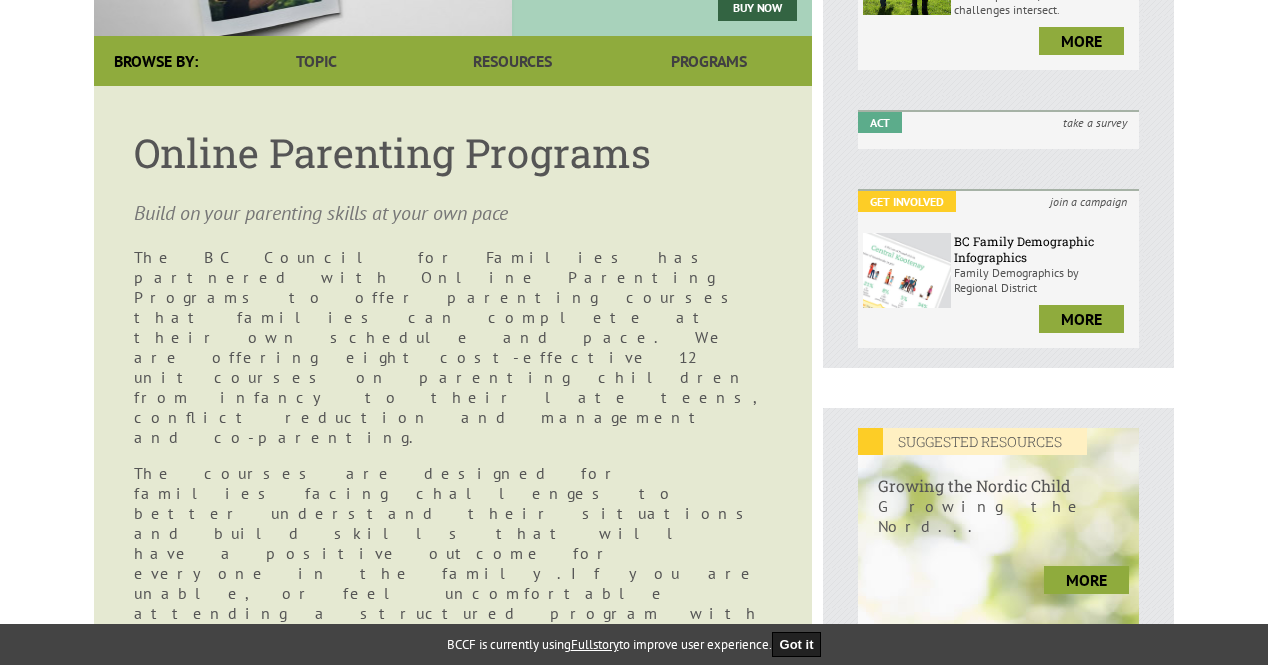 click on "Online Parenting Programs
Build on your parenting skills at your own pace
The BC Council for Families has partnered with Online Parenting Programs to offer parenting courses that families can complete at their own schedule and pace. We are offering eight cost-effective 12 unit courses on parenting children from infancy to their late teens, conflict reduction and management and co-parenting.
The courses are designed for families facing challenges to better understand their situations and build skills that will have a positive outcome for everyone in the family.  If you are unable, or feel uncomfortable attending a structured program with other parents, learning online will give you more control and autonomy.
Our Online Parenting Courses
Parenting Courses by age group that cover developmental stages and include parenting styles, child care, socialization, discipline and nutrition.
Parenting Skills: 0-5
Parenting Skills: 5-13" at bounding box center (453, 1142) 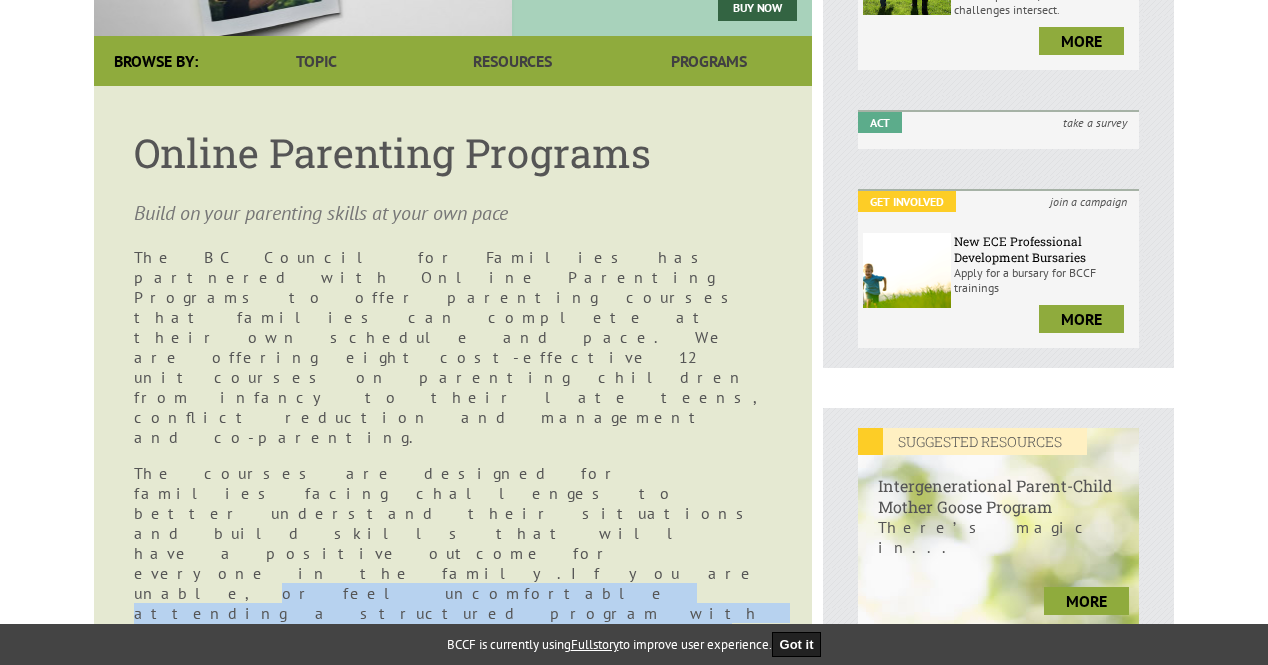 drag, startPoint x: 123, startPoint y: 355, endPoint x: 529, endPoint y: 473, distance: 422.8002 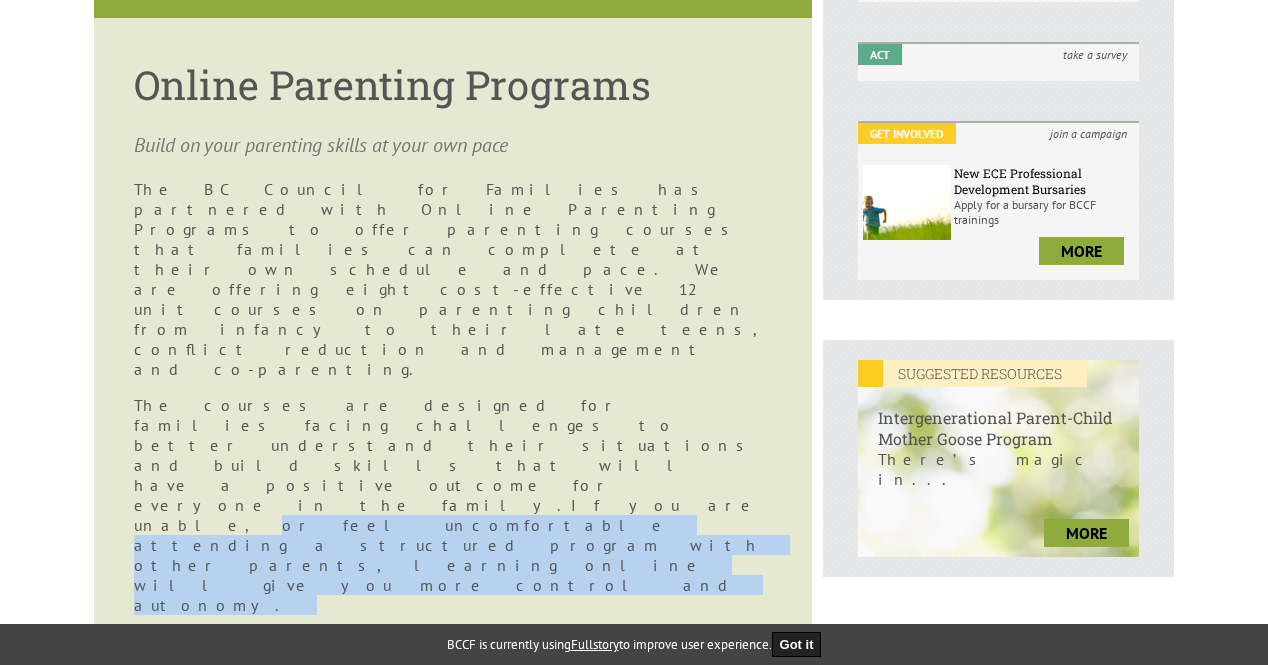 scroll, scrollTop: 600, scrollLeft: 0, axis: vertical 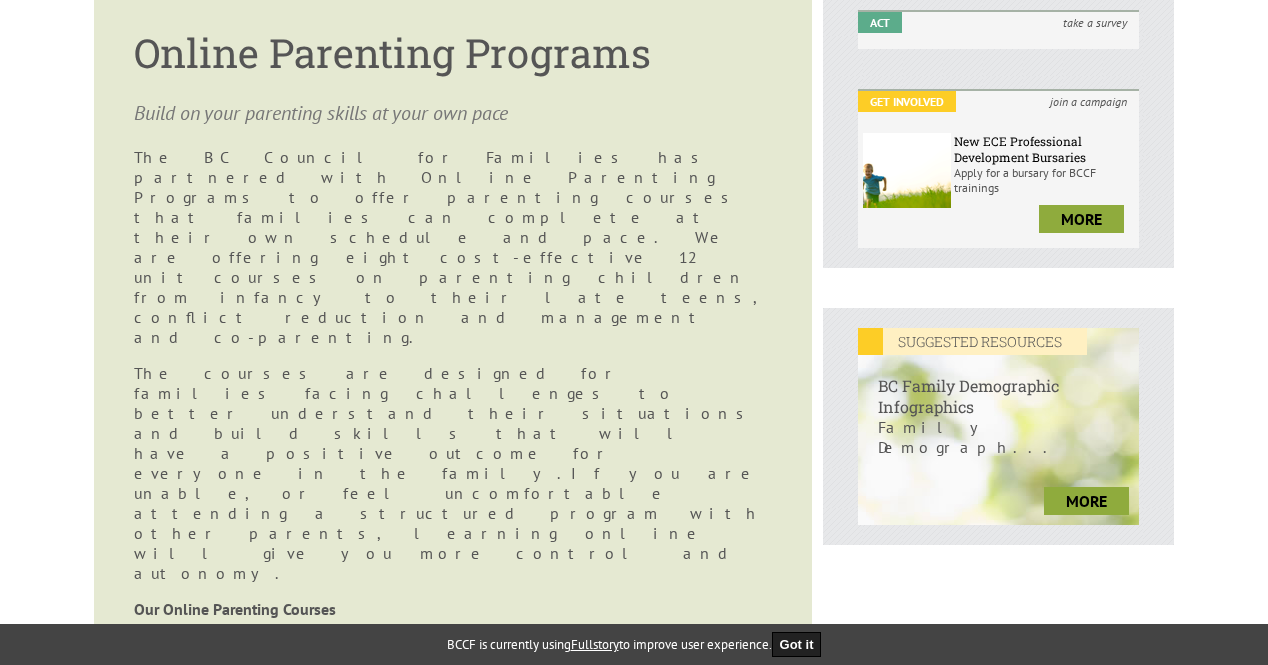 drag, startPoint x: 298, startPoint y: 476, endPoint x: 548, endPoint y: 503, distance: 251.45377 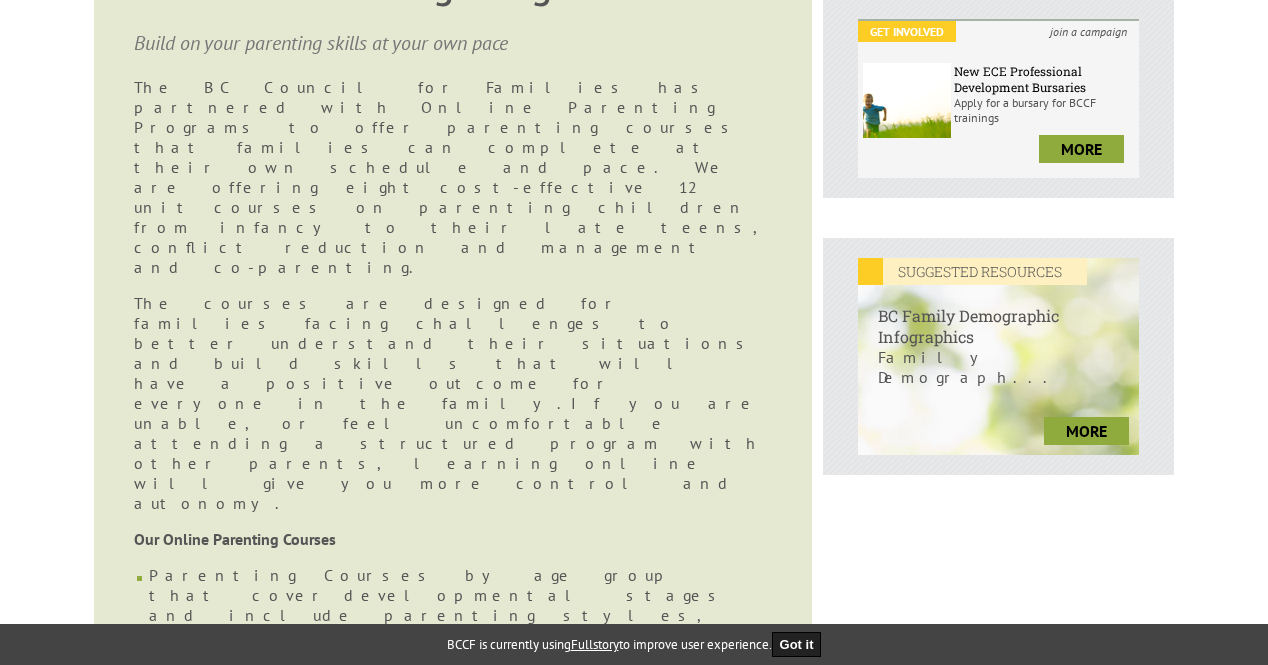 scroll, scrollTop: 700, scrollLeft: 0, axis: vertical 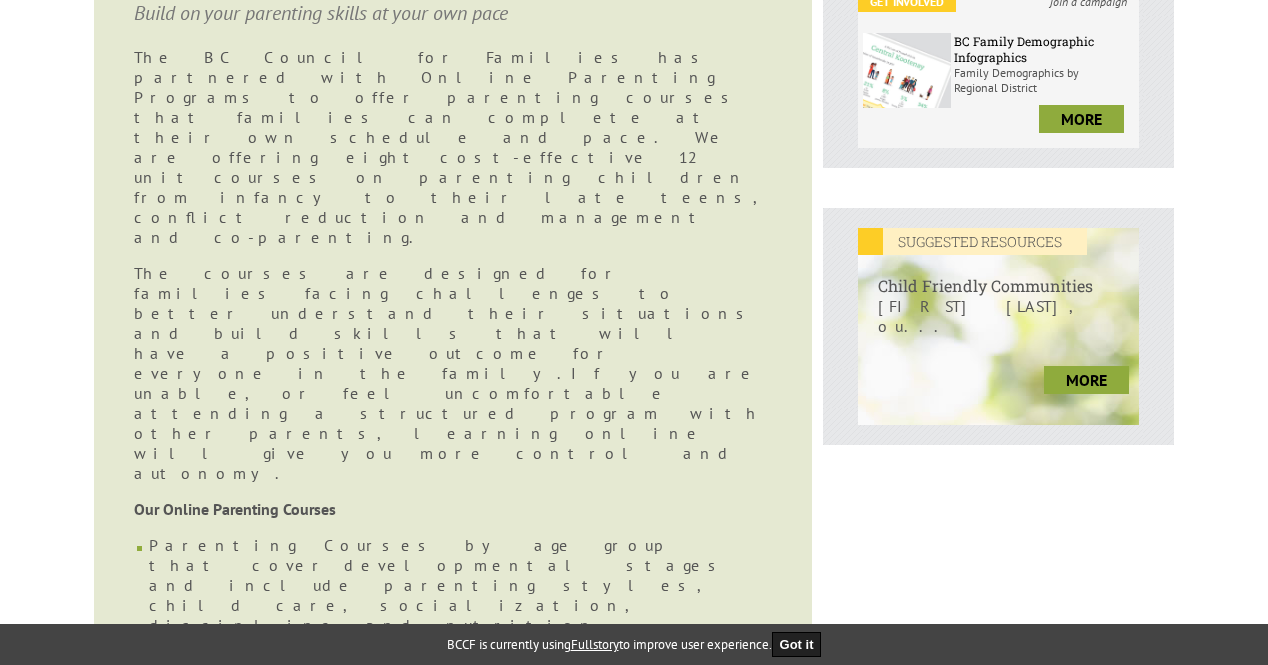 click on "Parenting Without Conflict : This skills-based training program is intended for potentially high-conflict families during separation or divorce." at bounding box center [460, 895] 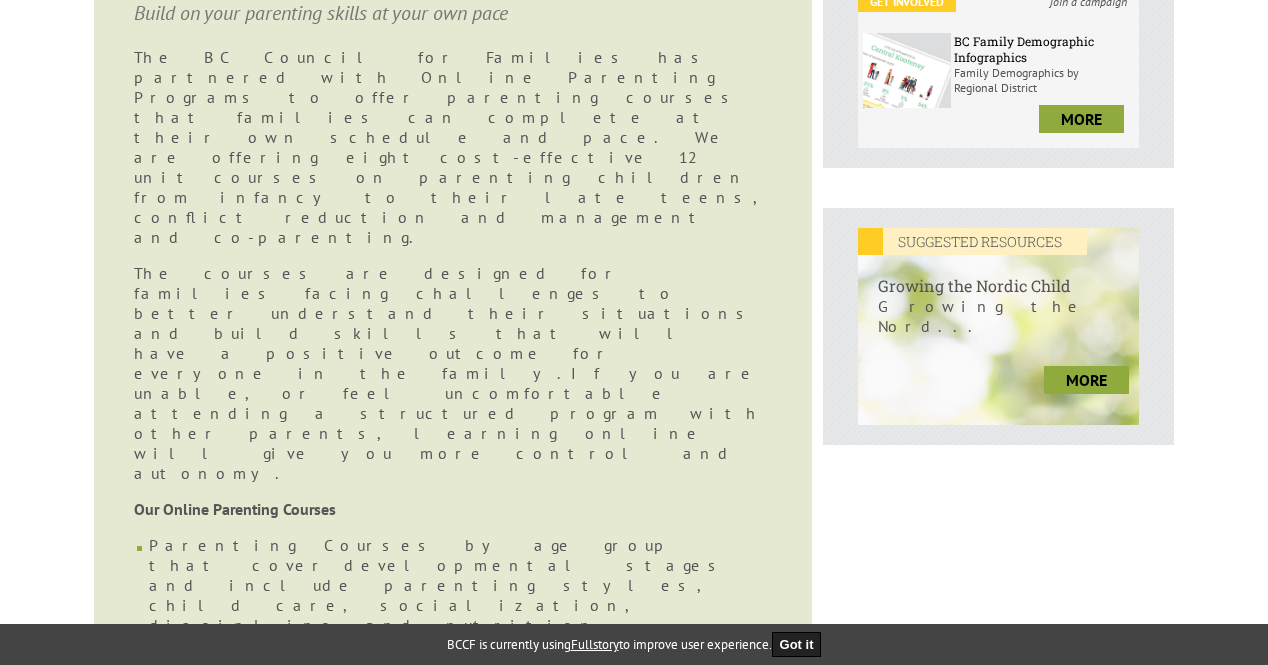 drag, startPoint x: 337, startPoint y: 439, endPoint x: 568, endPoint y: 449, distance: 231.21635 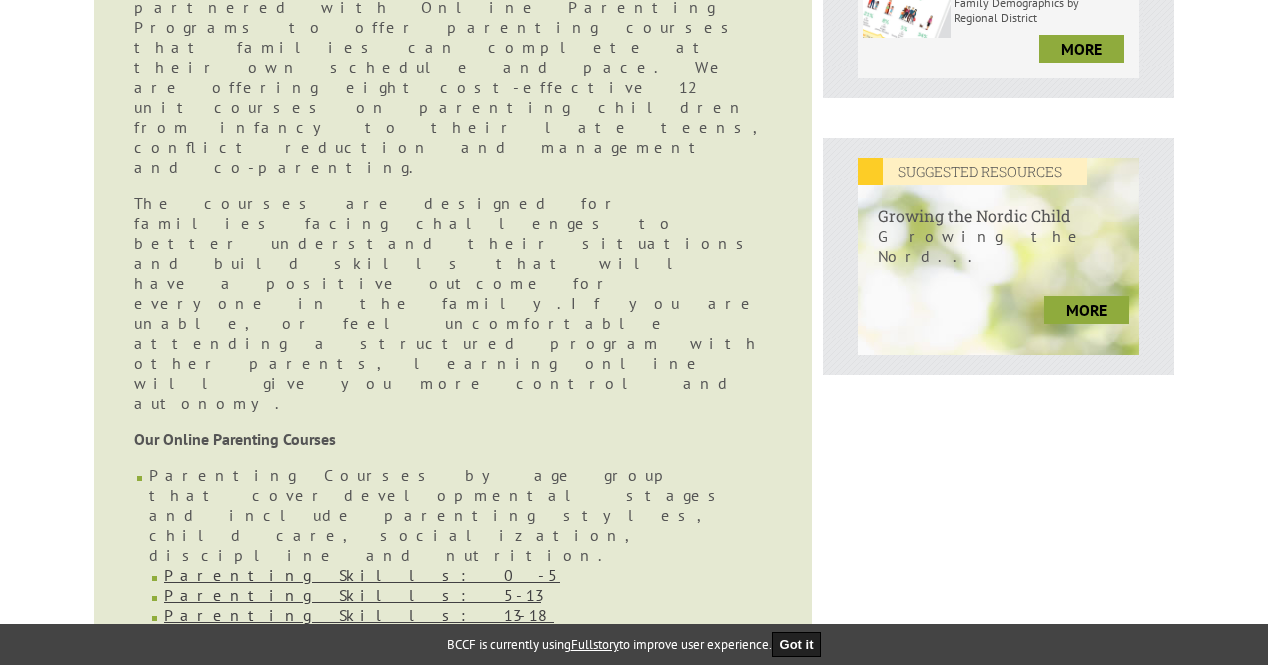 scroll, scrollTop: 800, scrollLeft: 0, axis: vertical 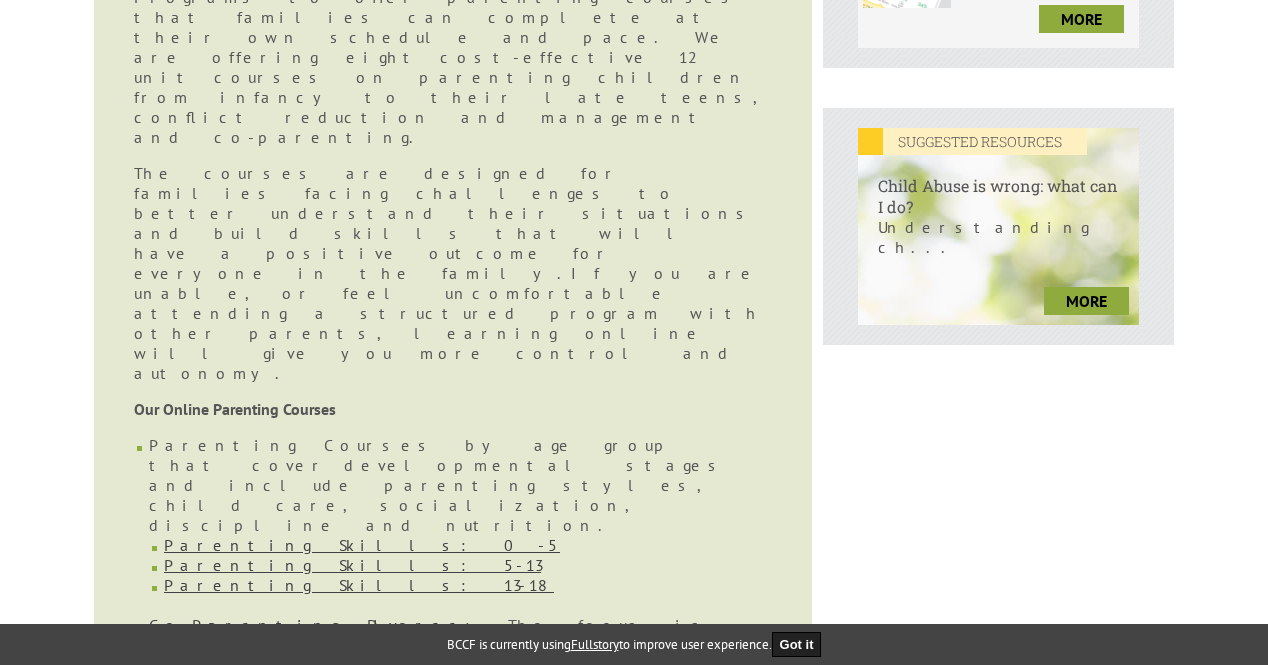 drag, startPoint x: 369, startPoint y: 399, endPoint x: 530, endPoint y: 442, distance: 166.64333 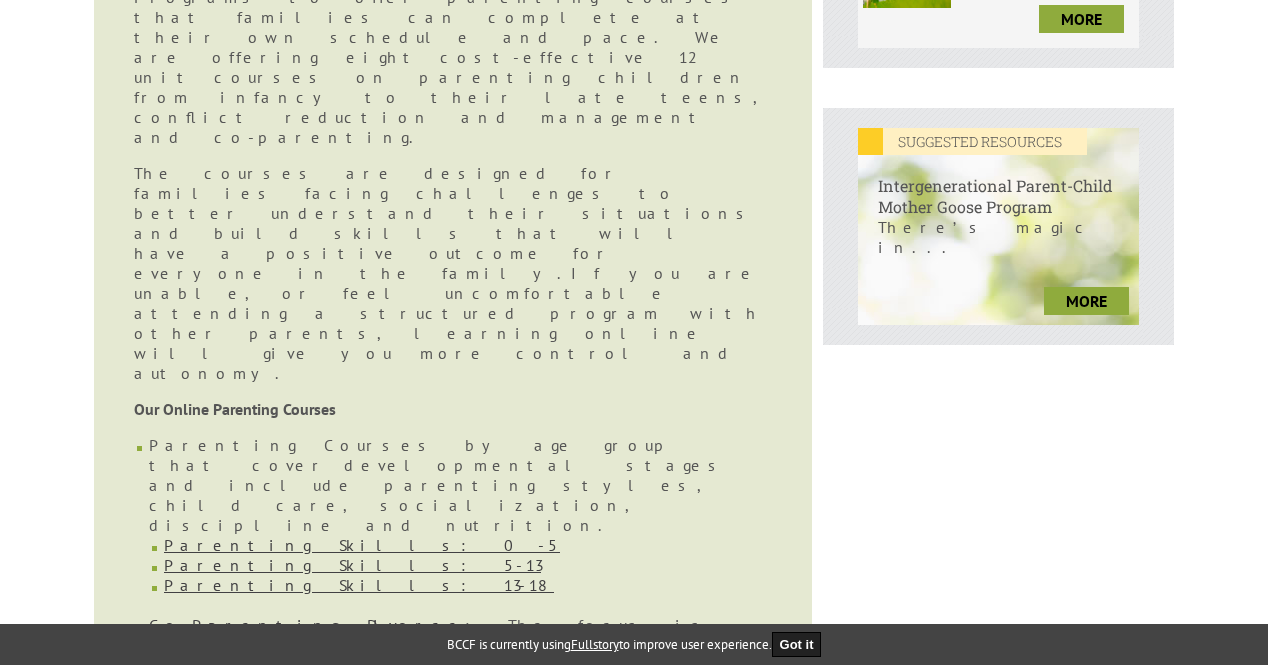 drag, startPoint x: 280, startPoint y: 476, endPoint x: 720, endPoint y: 589, distance: 454.27853 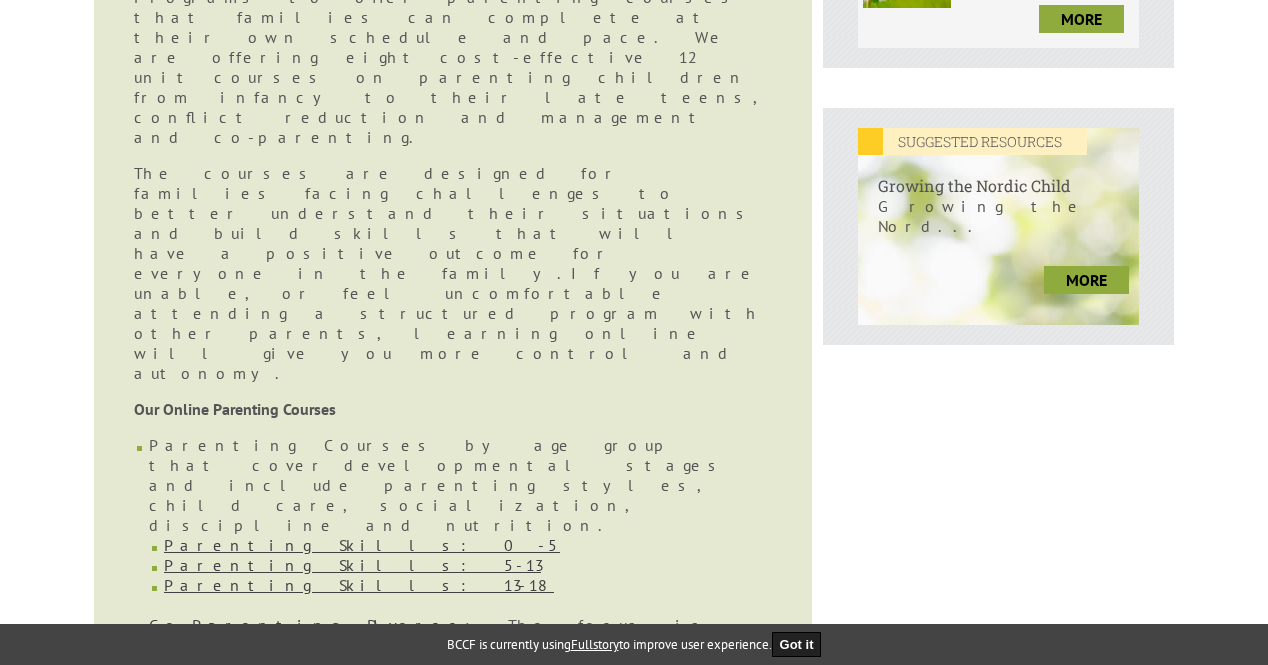 click on "Foundations for the Future for Parents Facing Serious Parenting Challenges : This self-directed educational program is designed for parents of children aged birth to 18 who could benefit from learning basic parenting skills." at bounding box center [460, 1255] 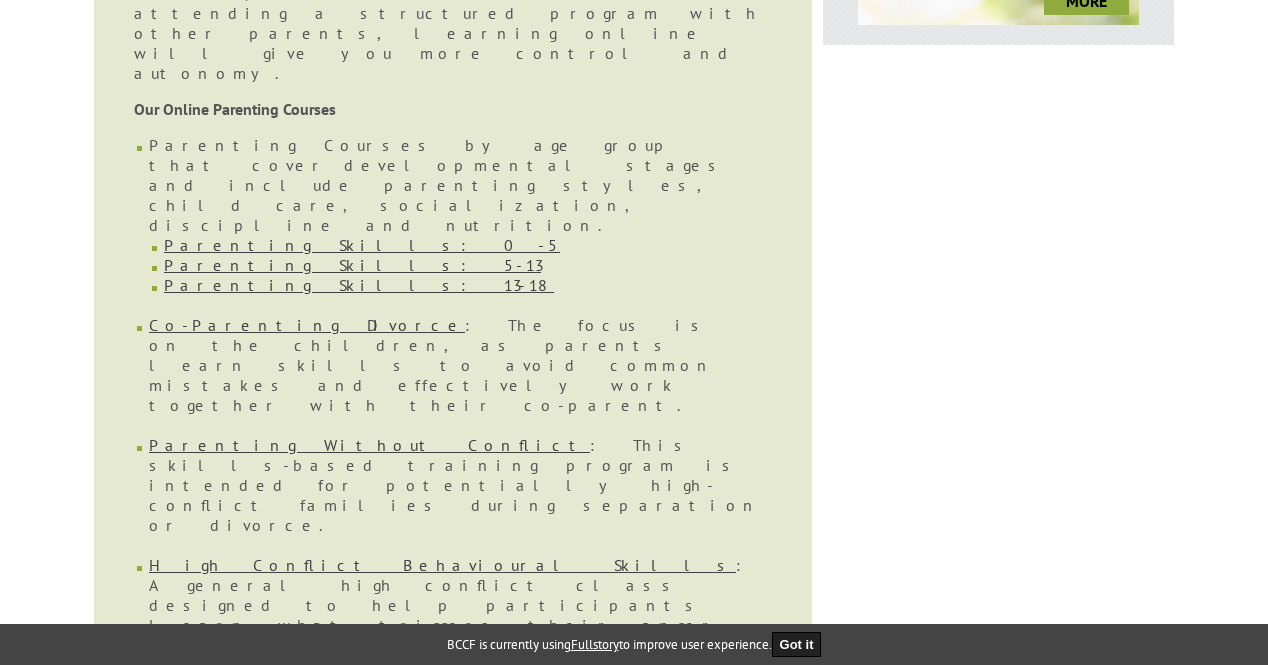 drag, startPoint x: 144, startPoint y: 376, endPoint x: 484, endPoint y: 439, distance: 345.7875 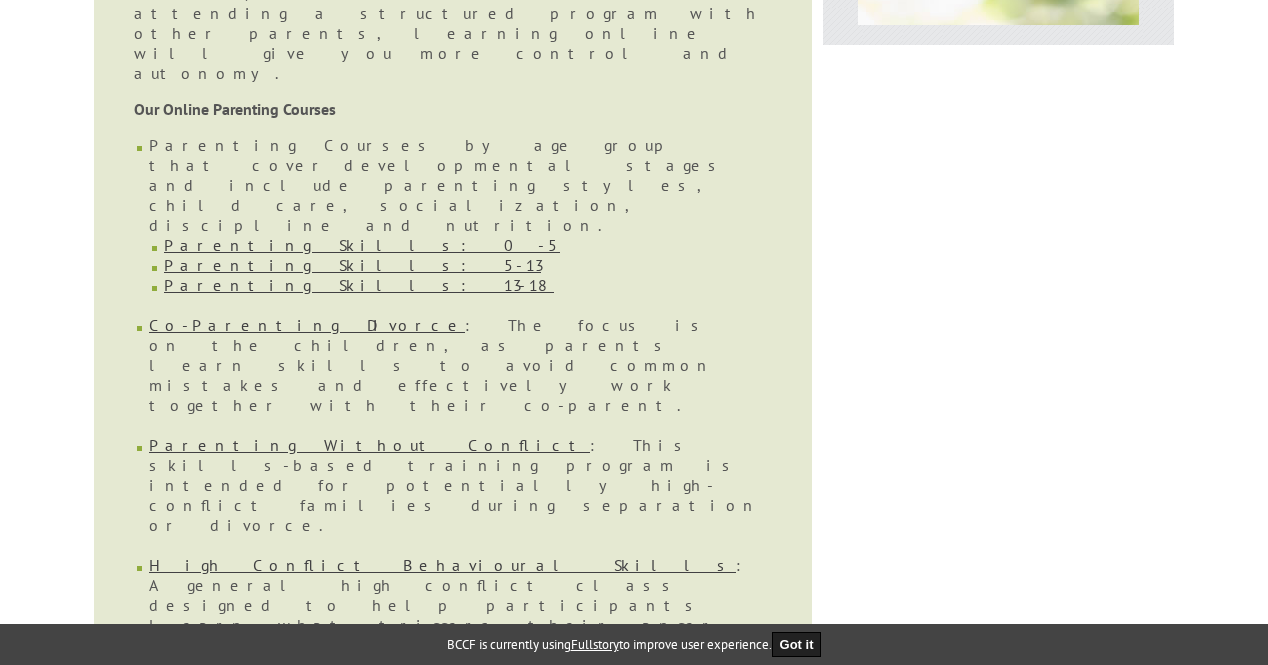 drag, startPoint x: 378, startPoint y: 399, endPoint x: 395, endPoint y: 507, distance: 109.32977 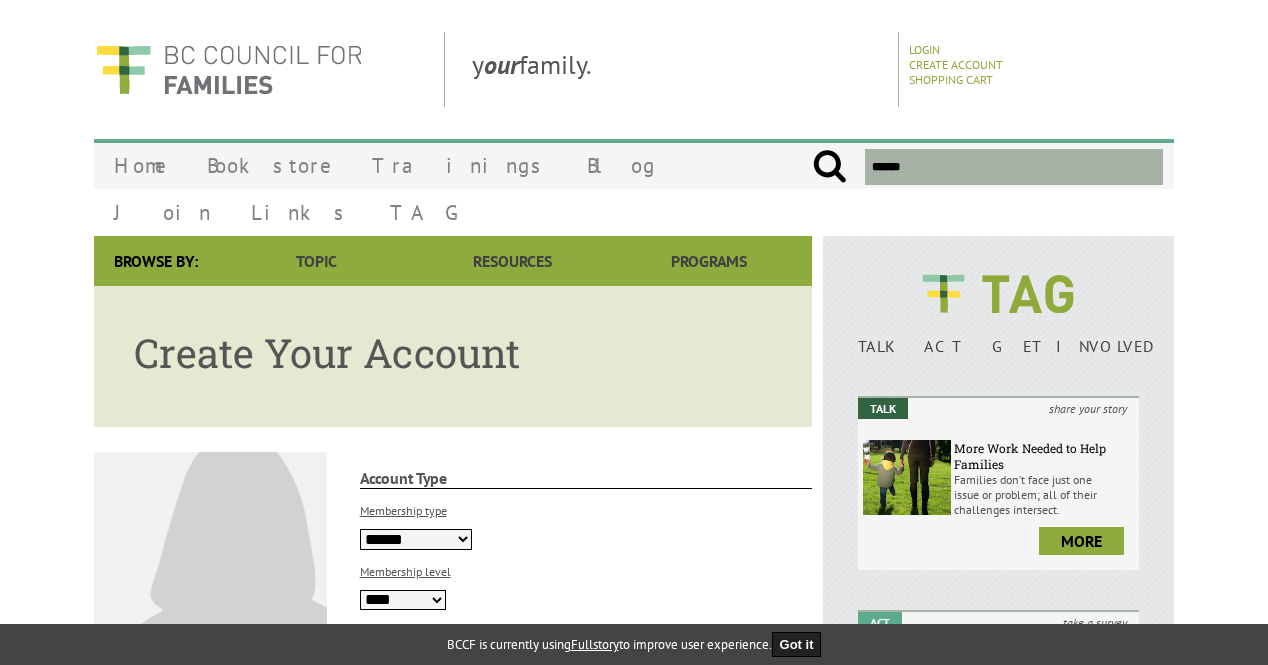 scroll, scrollTop: 0, scrollLeft: 0, axis: both 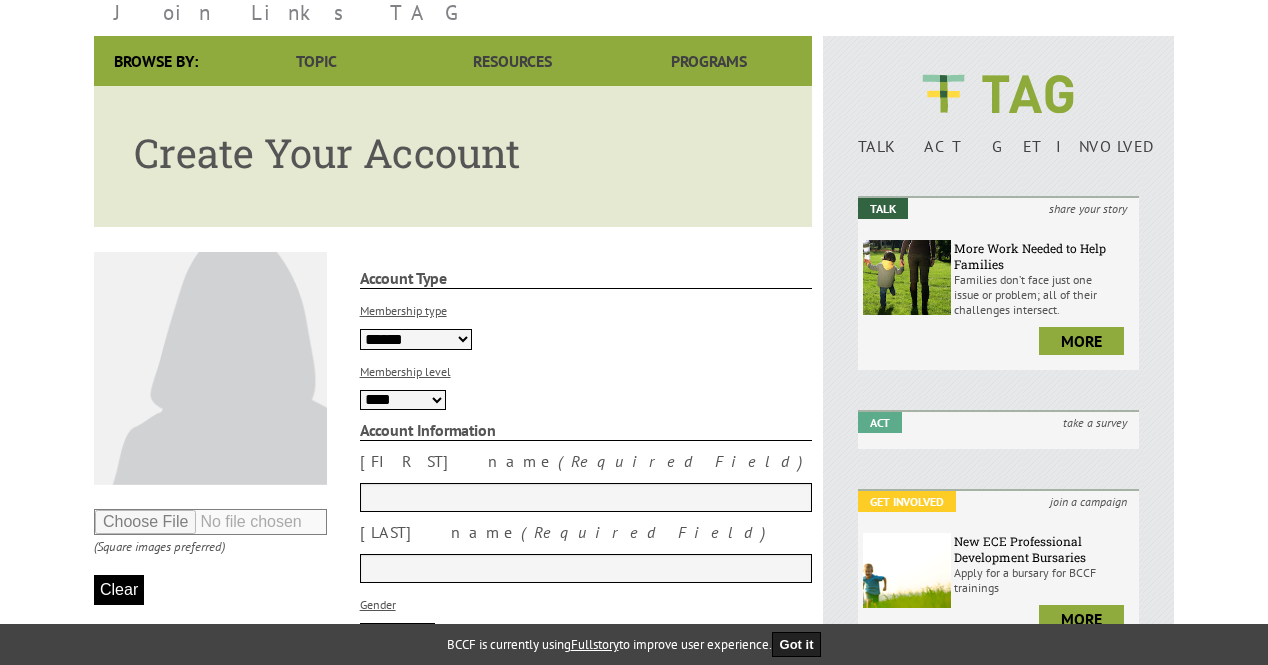 click at bounding box center [586, 497] 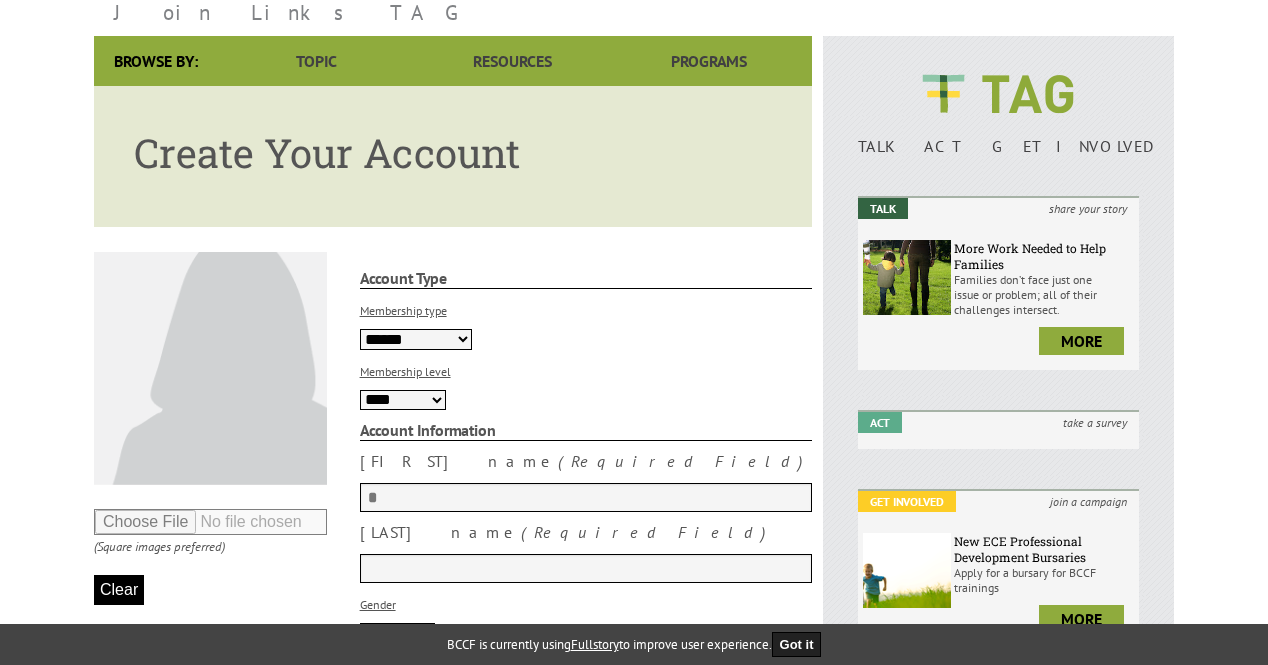 click on "*" at bounding box center [586, 497] 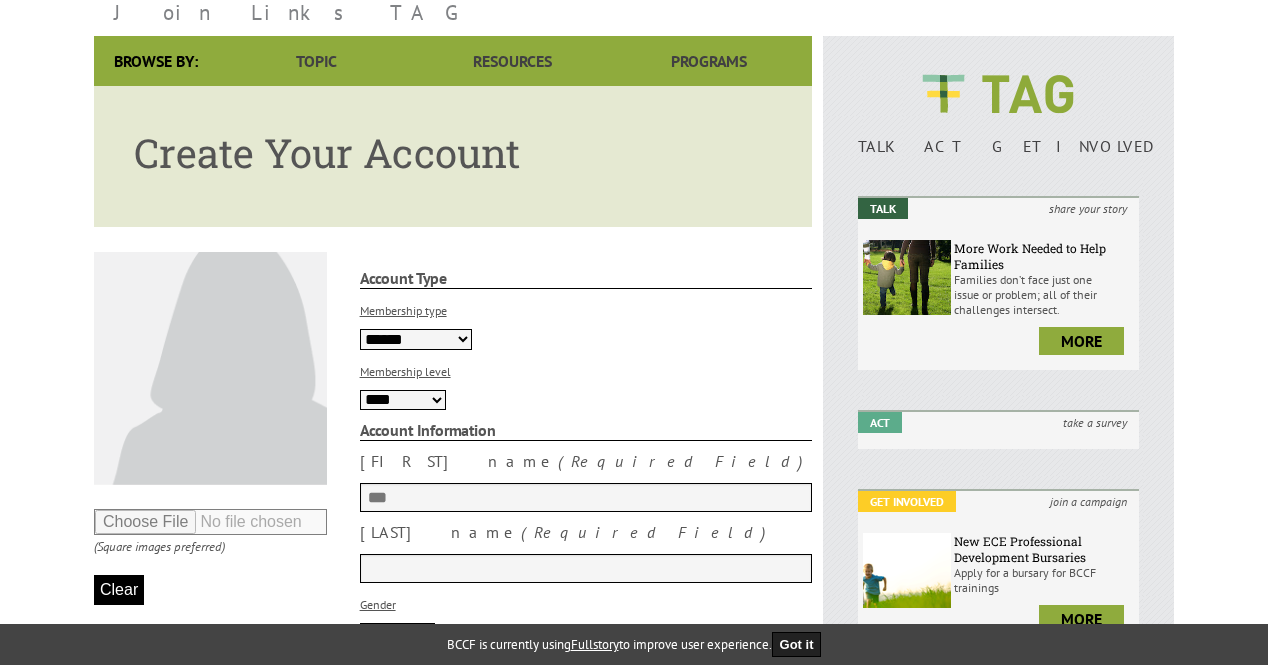 type on "***" 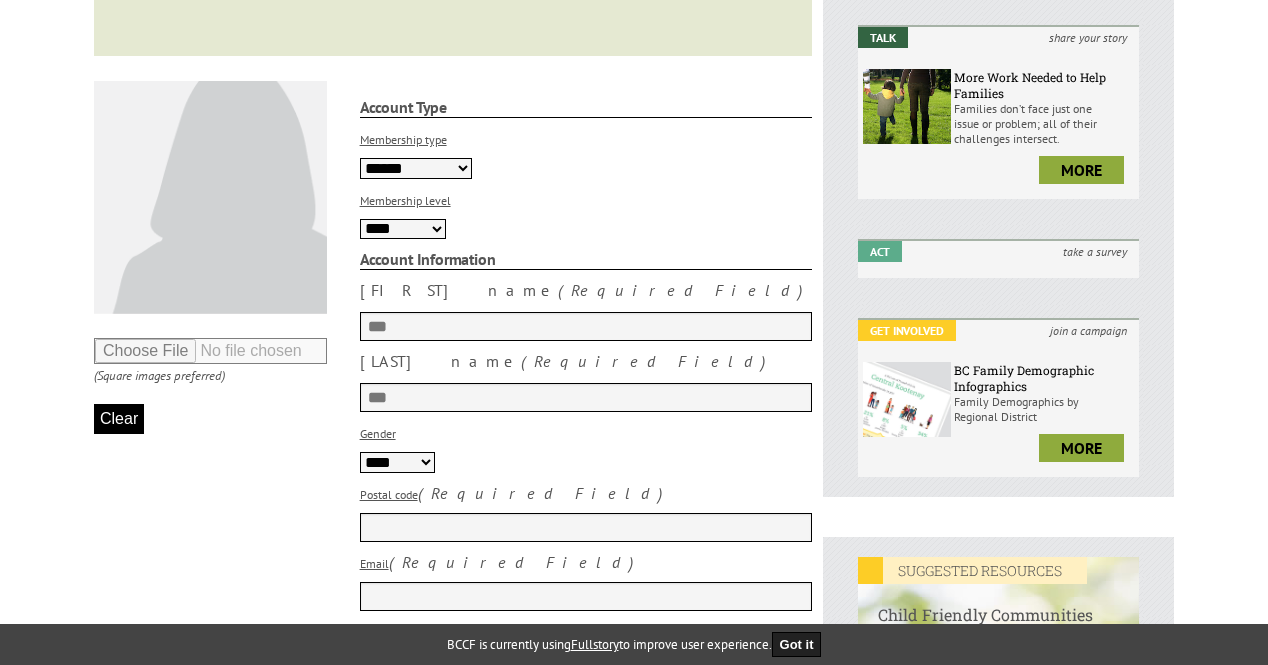 scroll, scrollTop: 400, scrollLeft: 0, axis: vertical 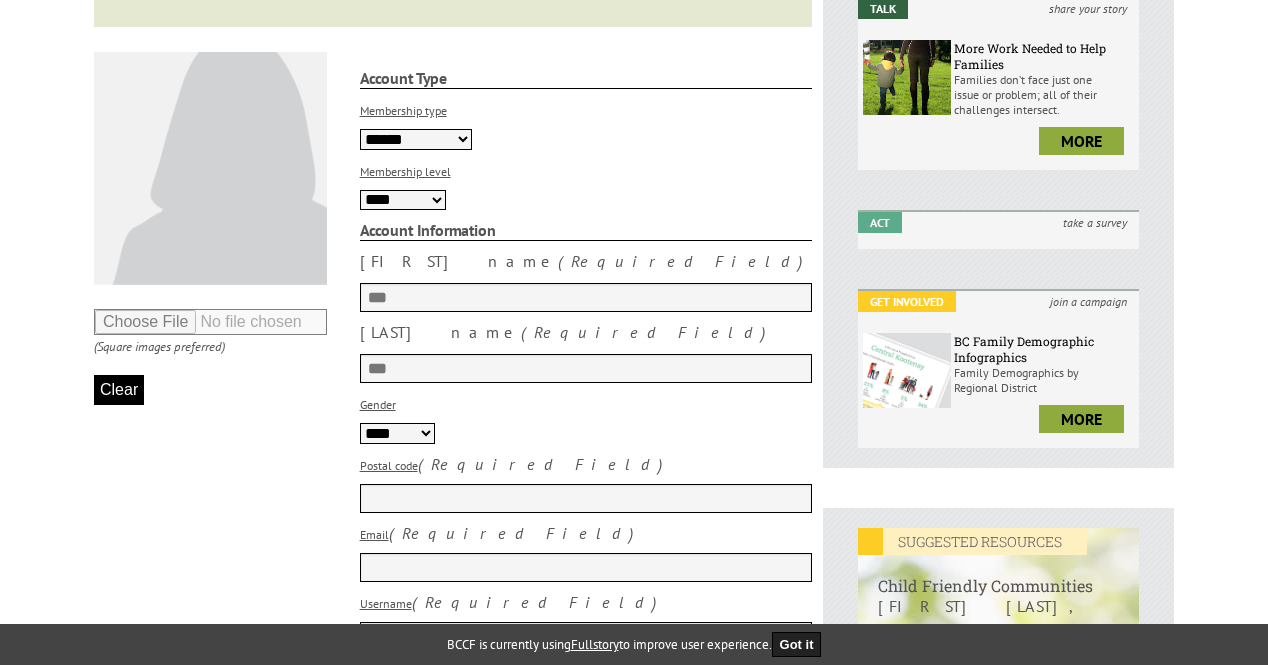 type on "***" 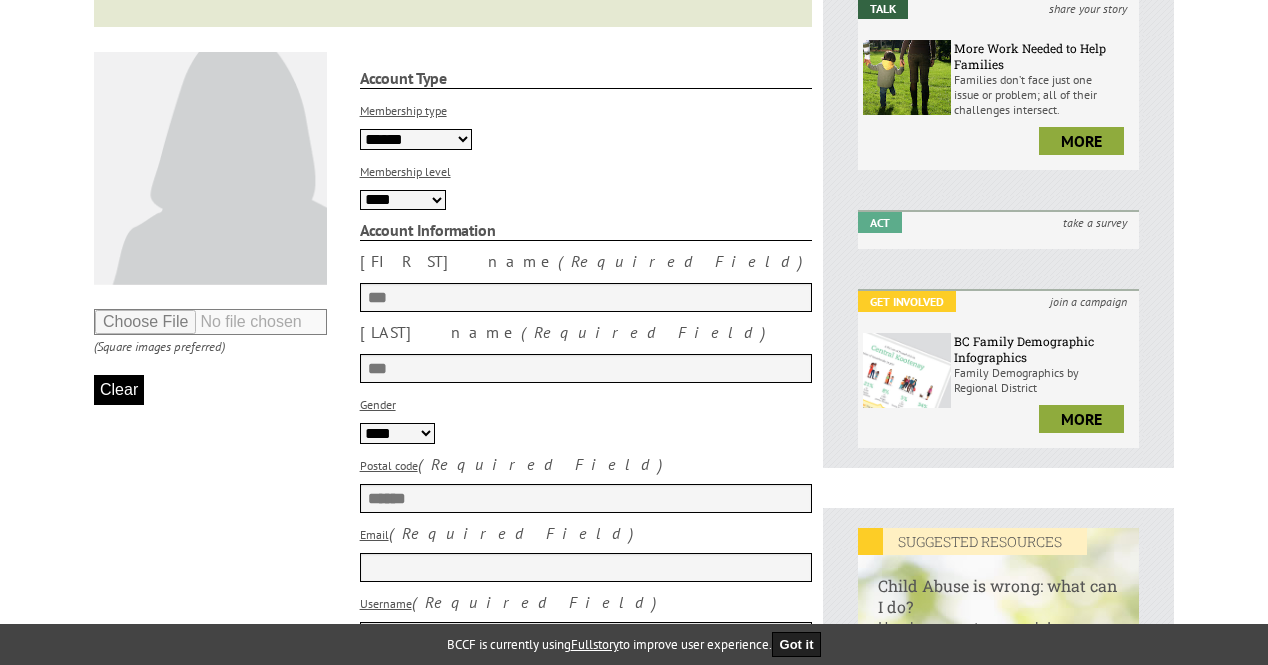 type on "******" 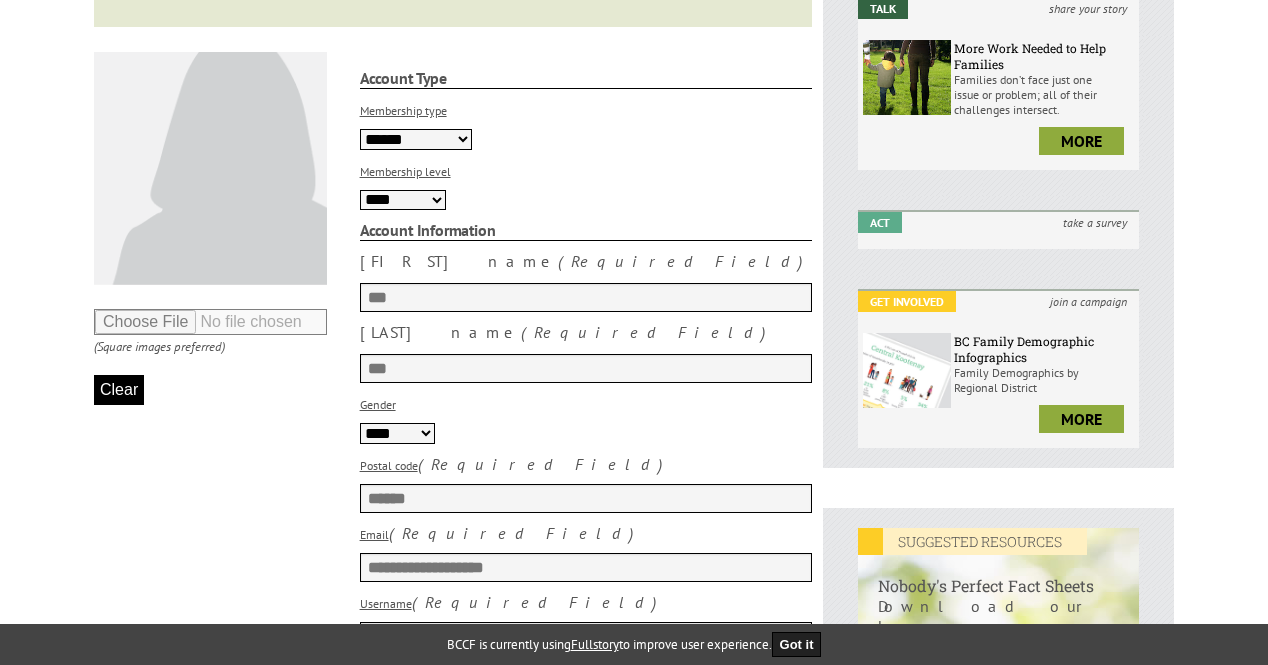 type on "**********" 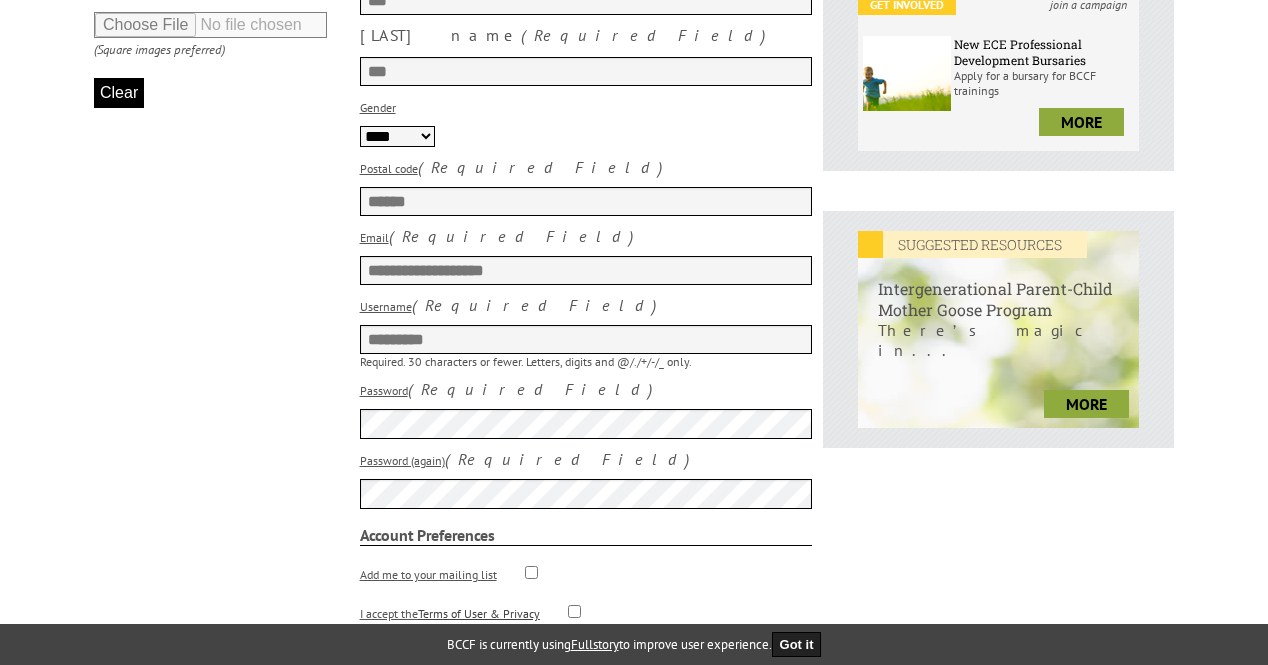 scroll, scrollTop: 700, scrollLeft: 0, axis: vertical 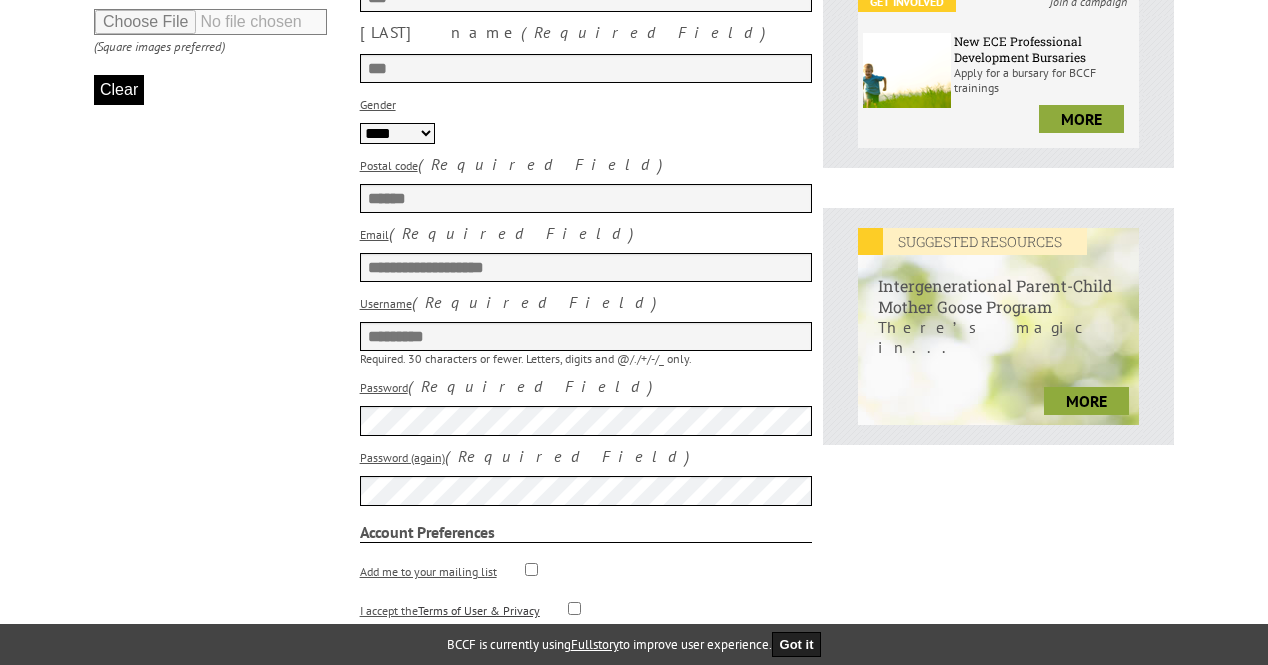 type on "*********" 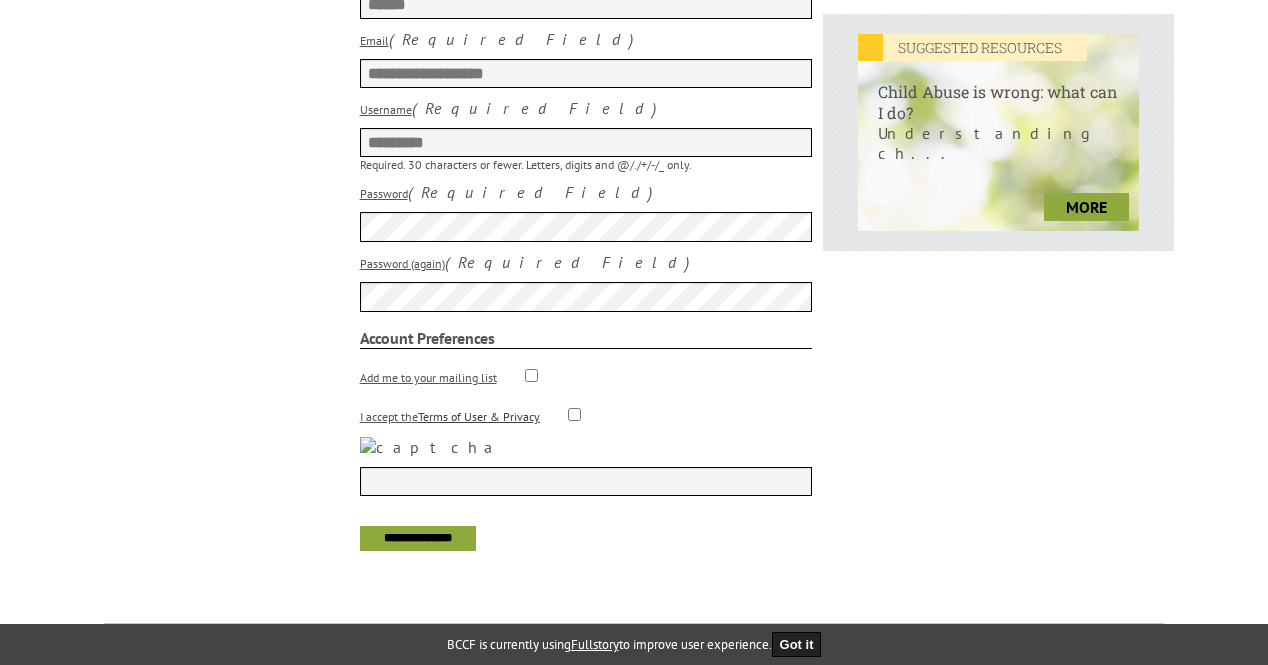 scroll, scrollTop: 900, scrollLeft: 0, axis: vertical 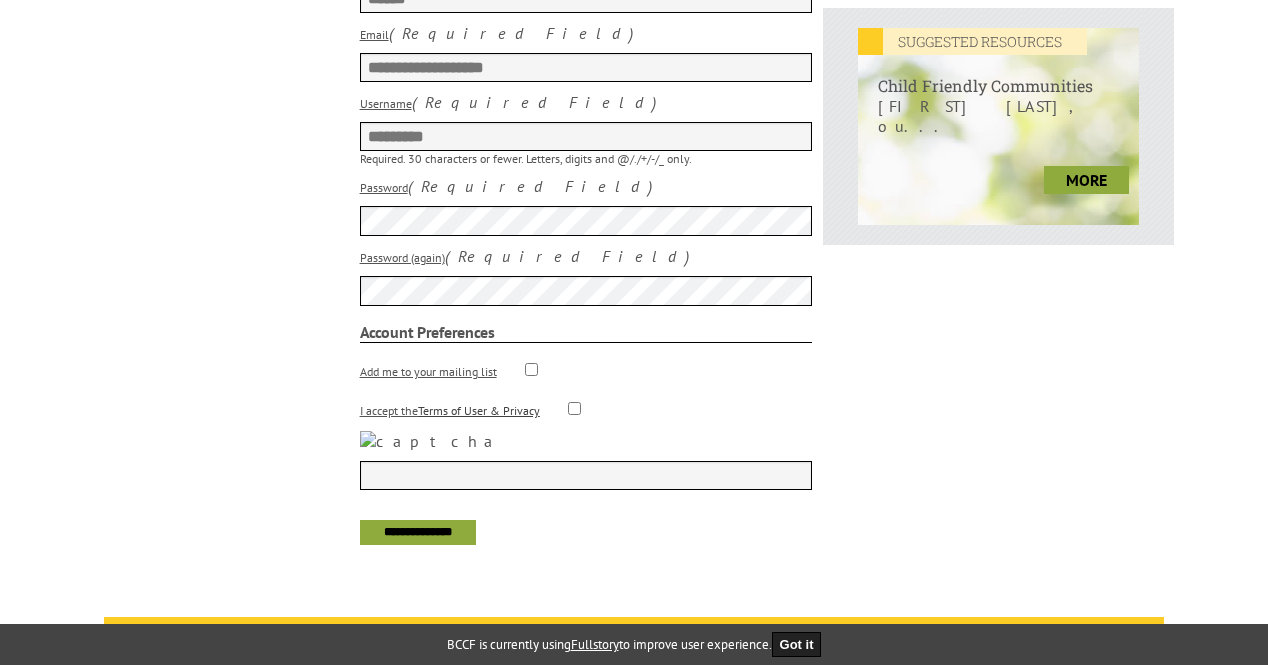 click on "I accept the  Terms of
User & Privacy" at bounding box center [586, 406] 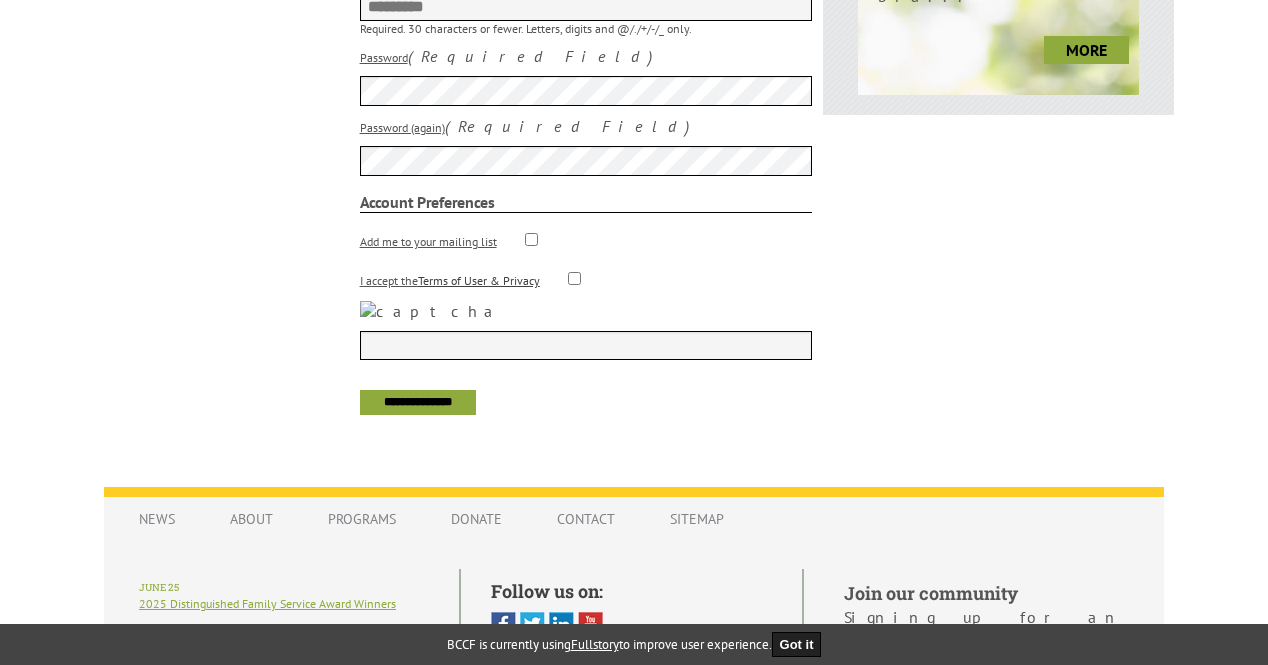 scroll, scrollTop: 1100, scrollLeft: 0, axis: vertical 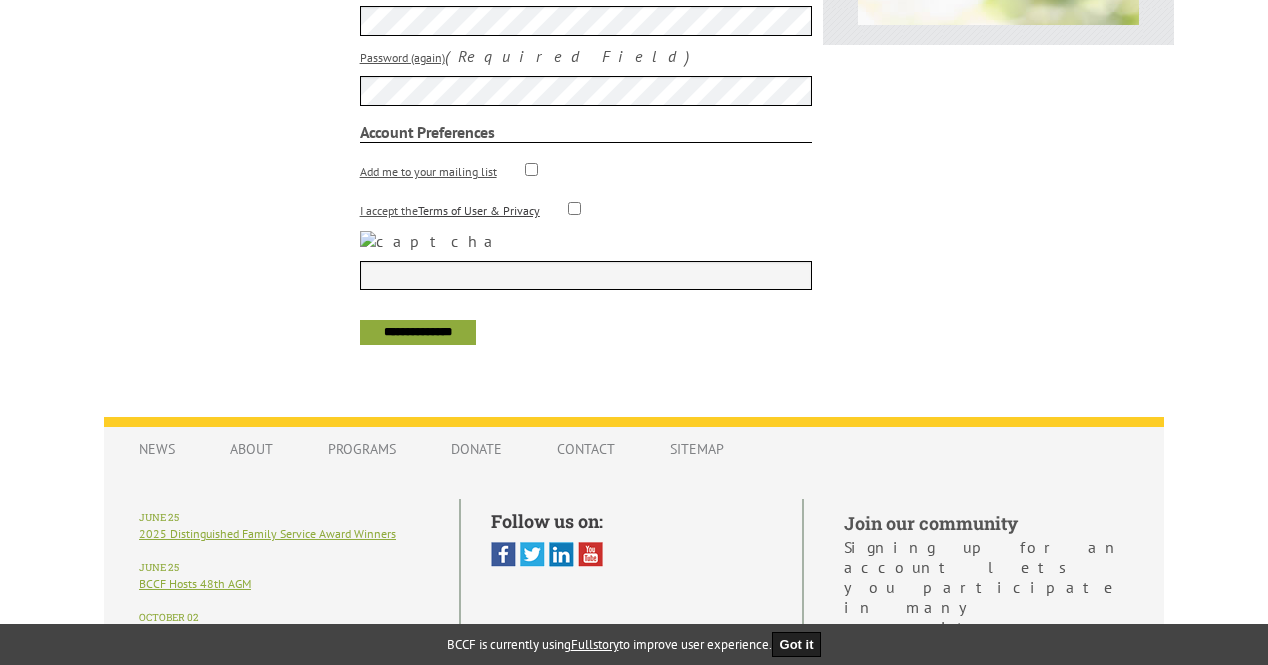 click at bounding box center [586, 275] 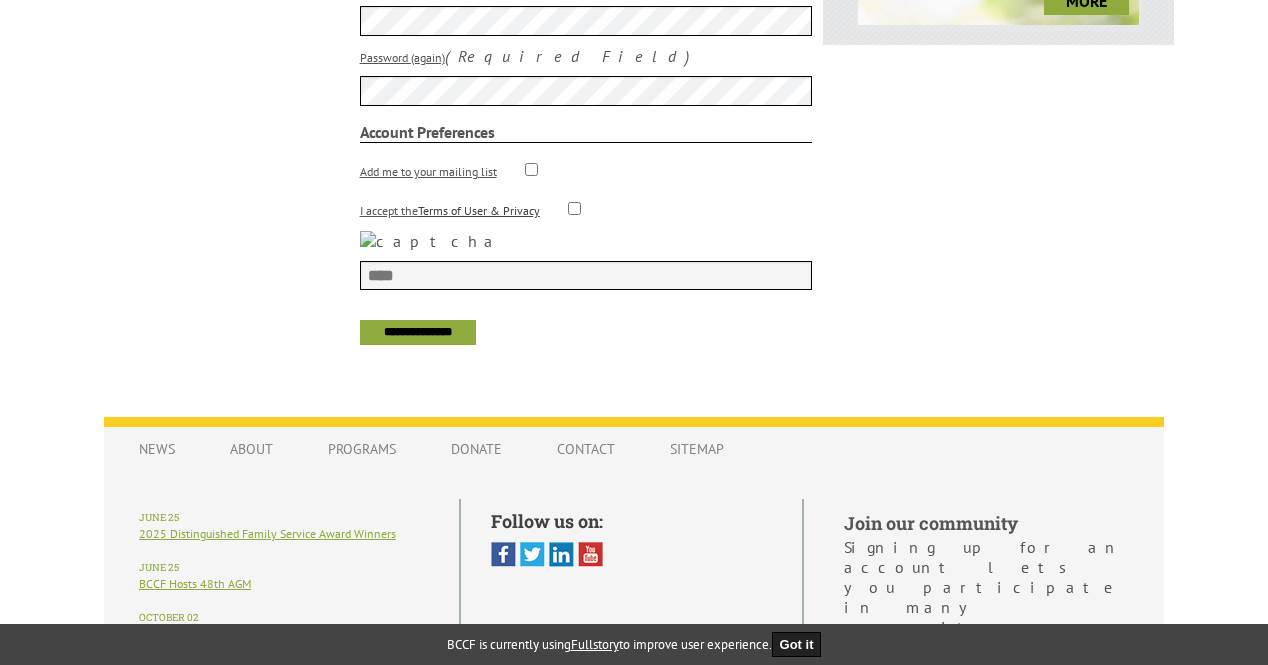 type on "****" 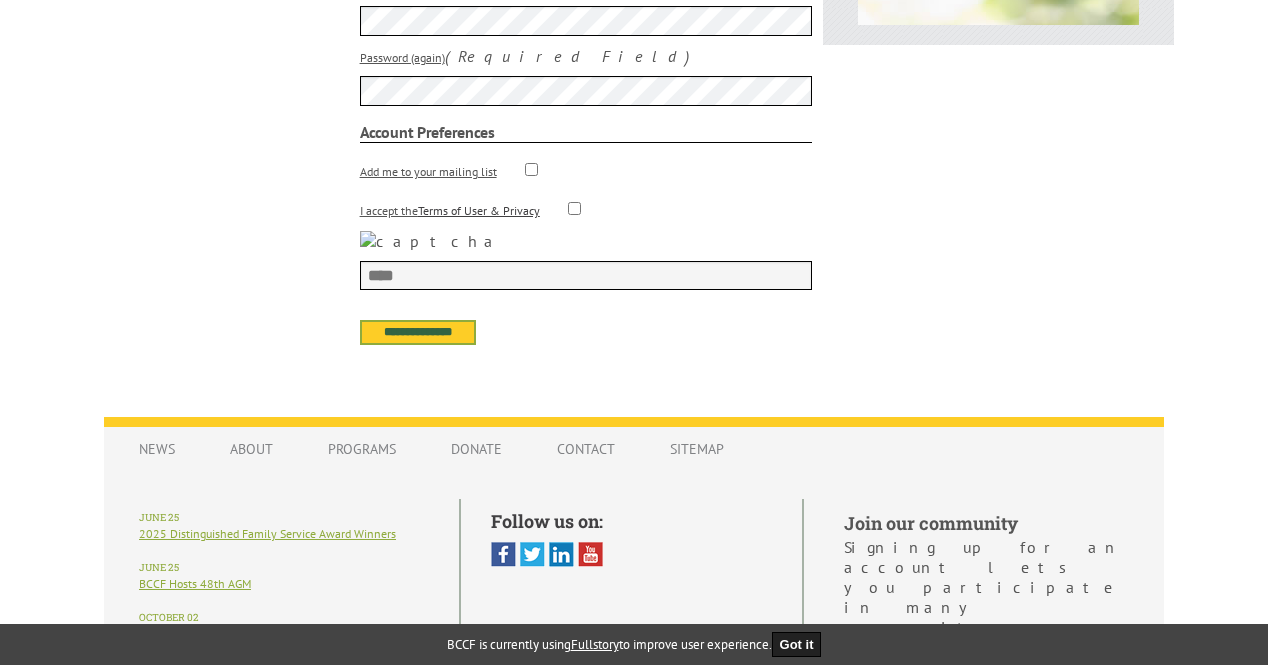 click on "**********" at bounding box center [418, 332] 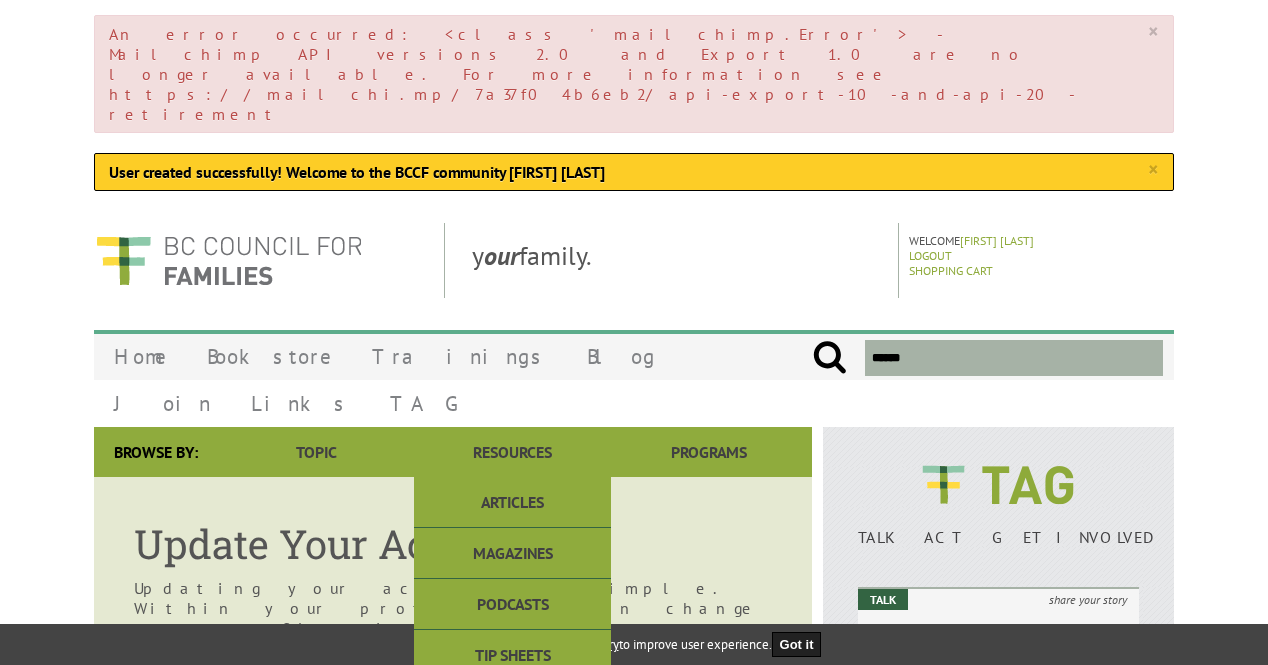 scroll, scrollTop: 0, scrollLeft: 0, axis: both 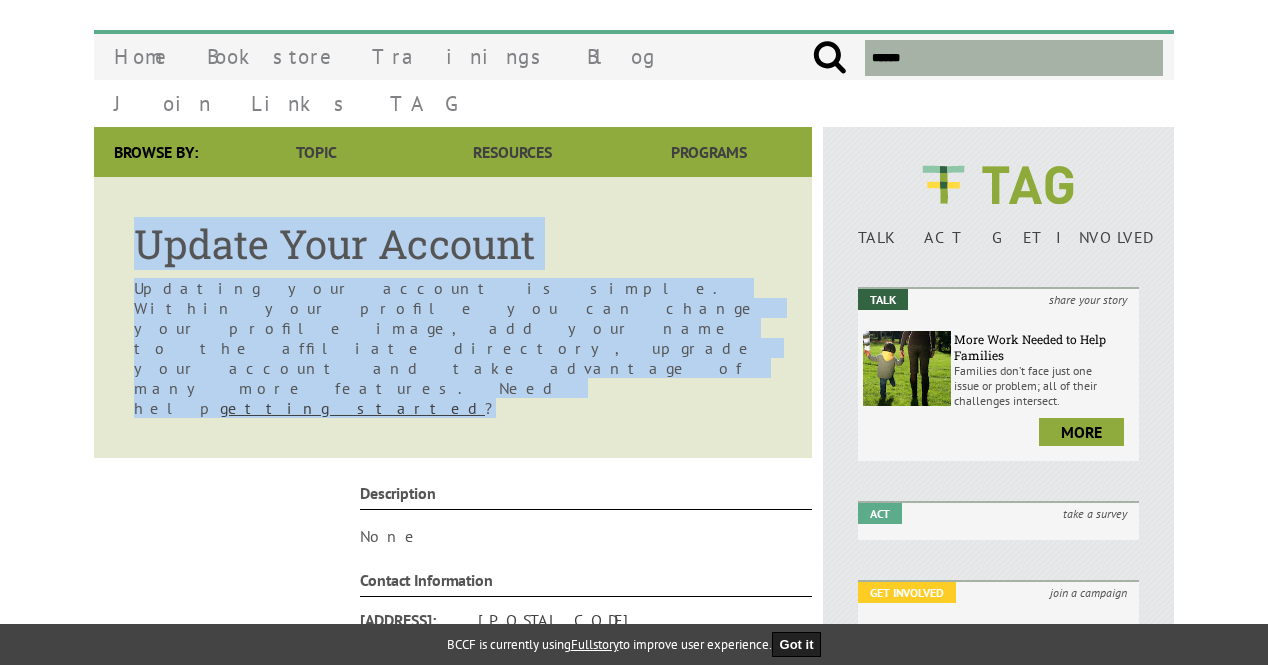 drag, startPoint x: 133, startPoint y: 156, endPoint x: 688, endPoint y: 239, distance: 561.172 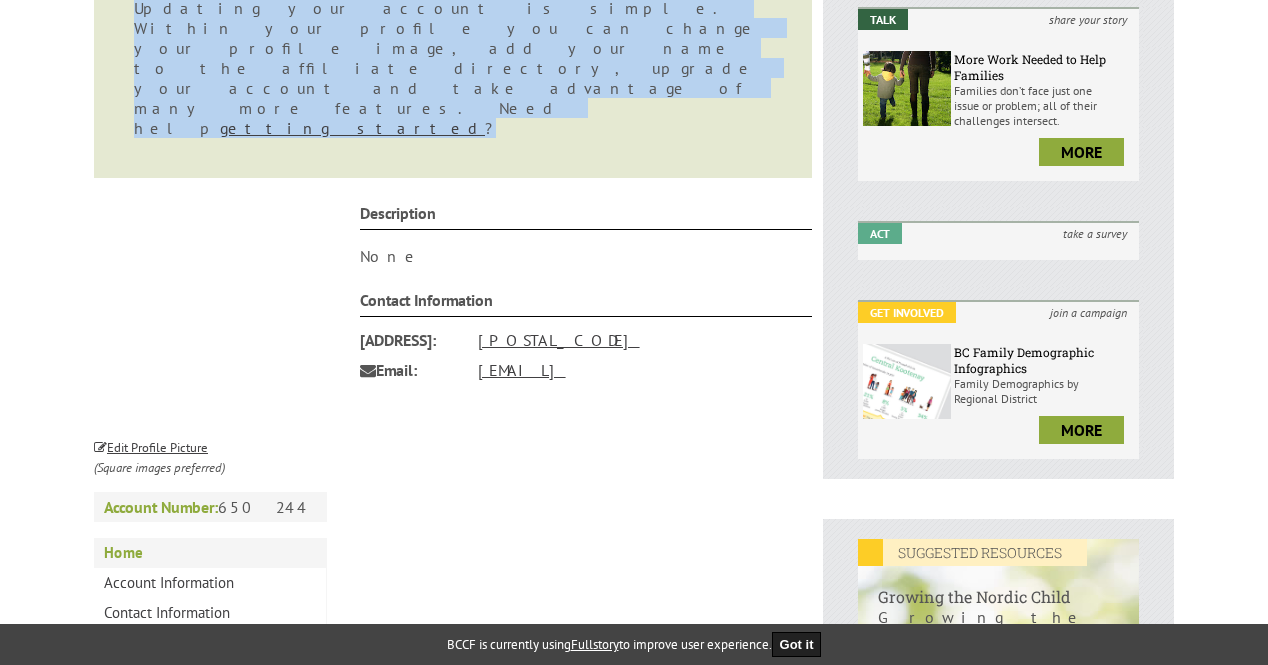 scroll, scrollTop: 600, scrollLeft: 0, axis: vertical 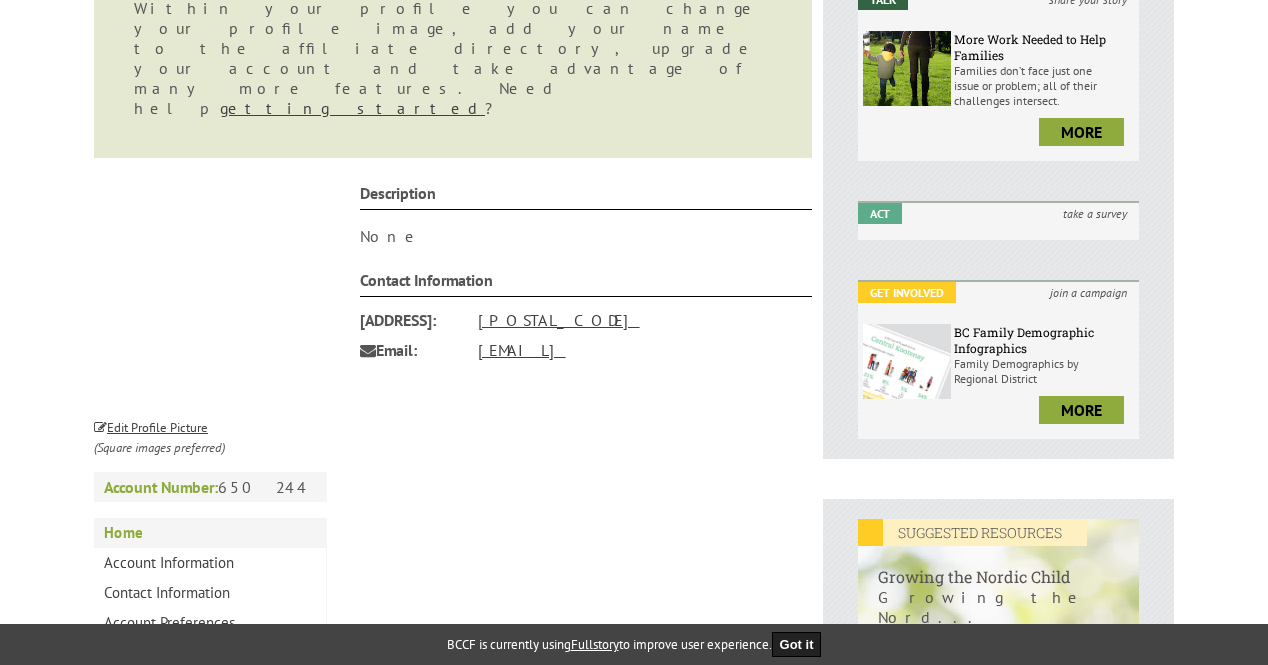 click on "Account Number:  650244" at bounding box center (210, 487) 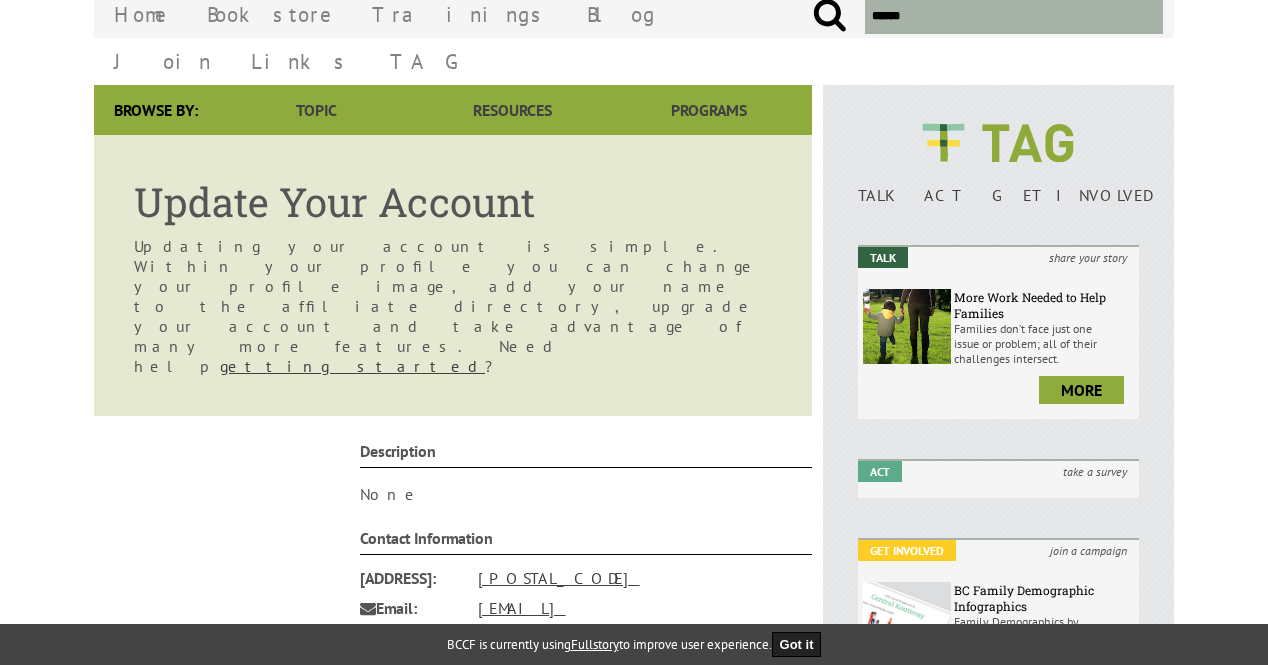 scroll, scrollTop: 200, scrollLeft: 0, axis: vertical 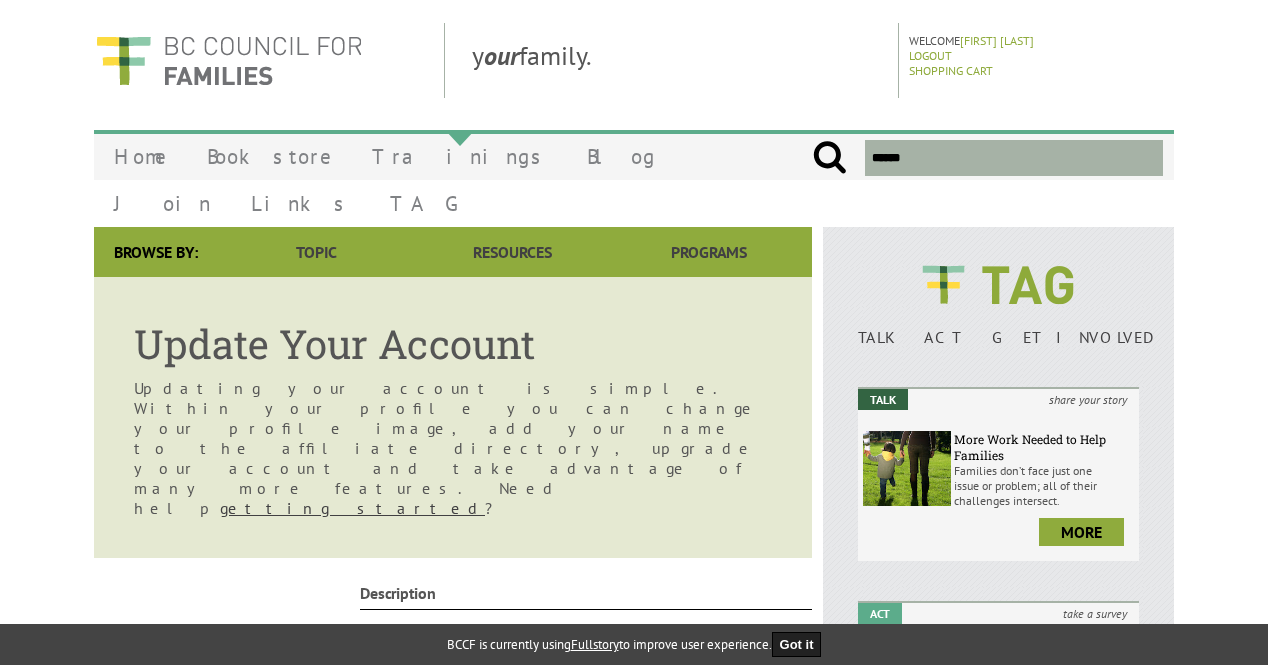 click on "Trainings" at bounding box center (459, 156) 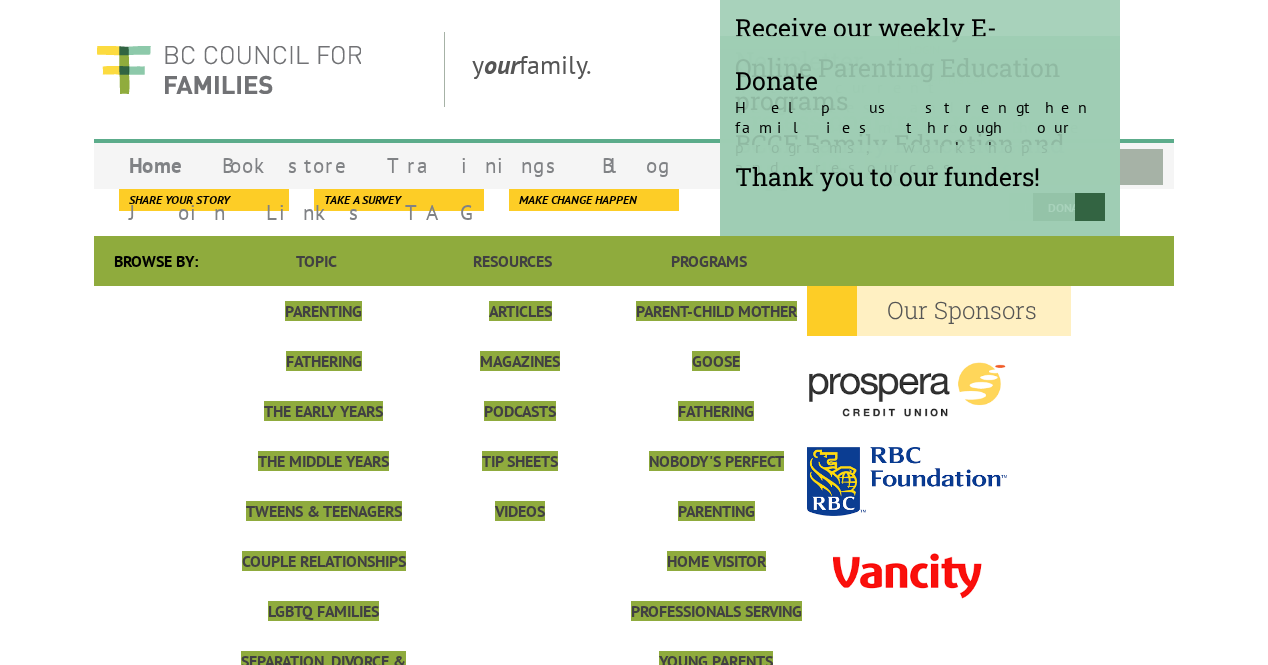 scroll, scrollTop: 0, scrollLeft: 0, axis: both 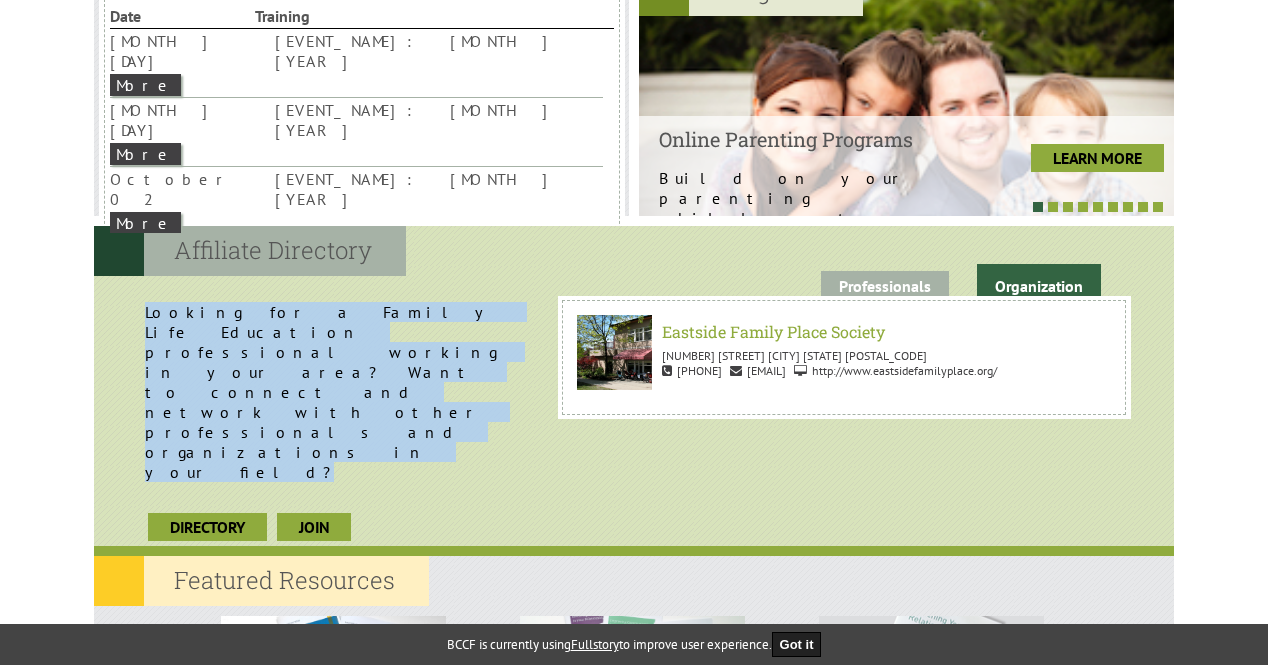 drag, startPoint x: 132, startPoint y: 280, endPoint x: 234, endPoint y: 341, distance: 118.84864 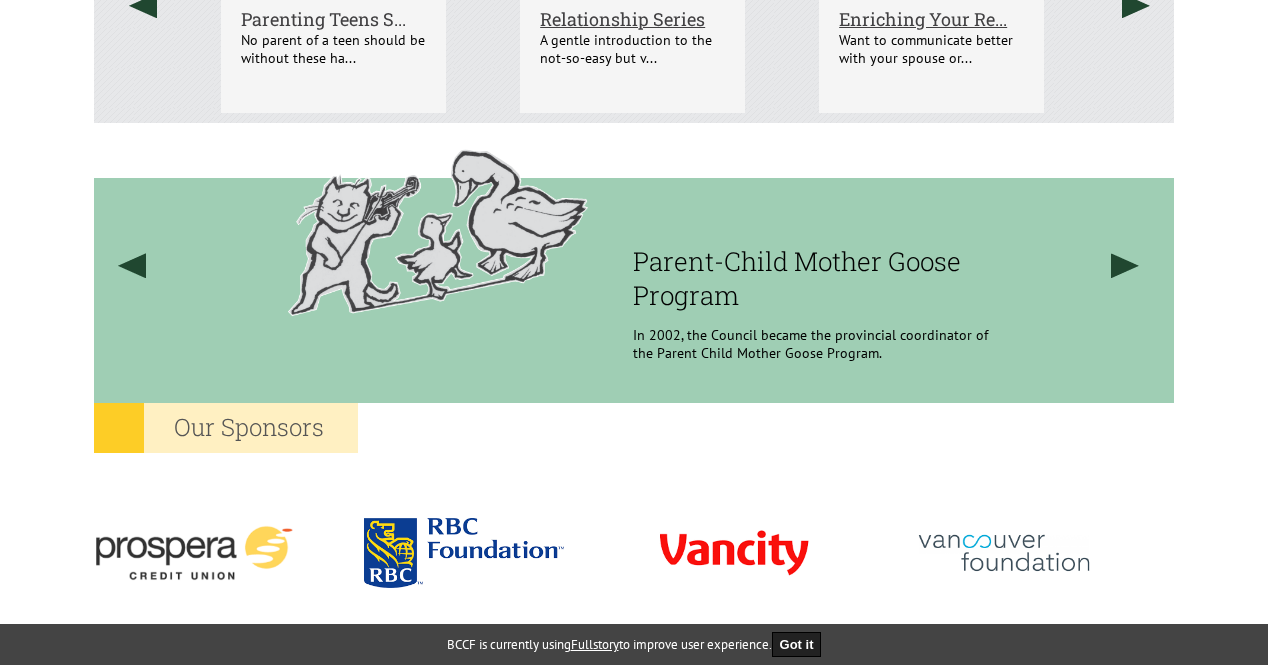 scroll, scrollTop: 1700, scrollLeft: 0, axis: vertical 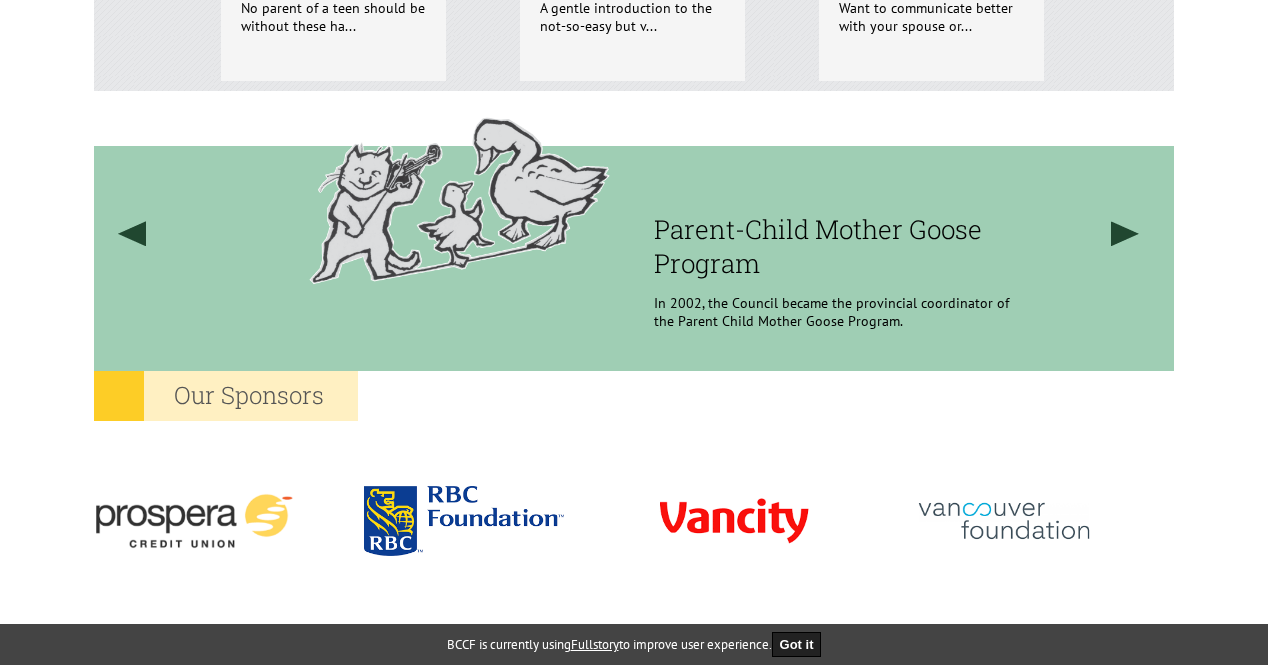 drag, startPoint x: 710, startPoint y: 183, endPoint x: 818, endPoint y: 179, distance: 108.07405 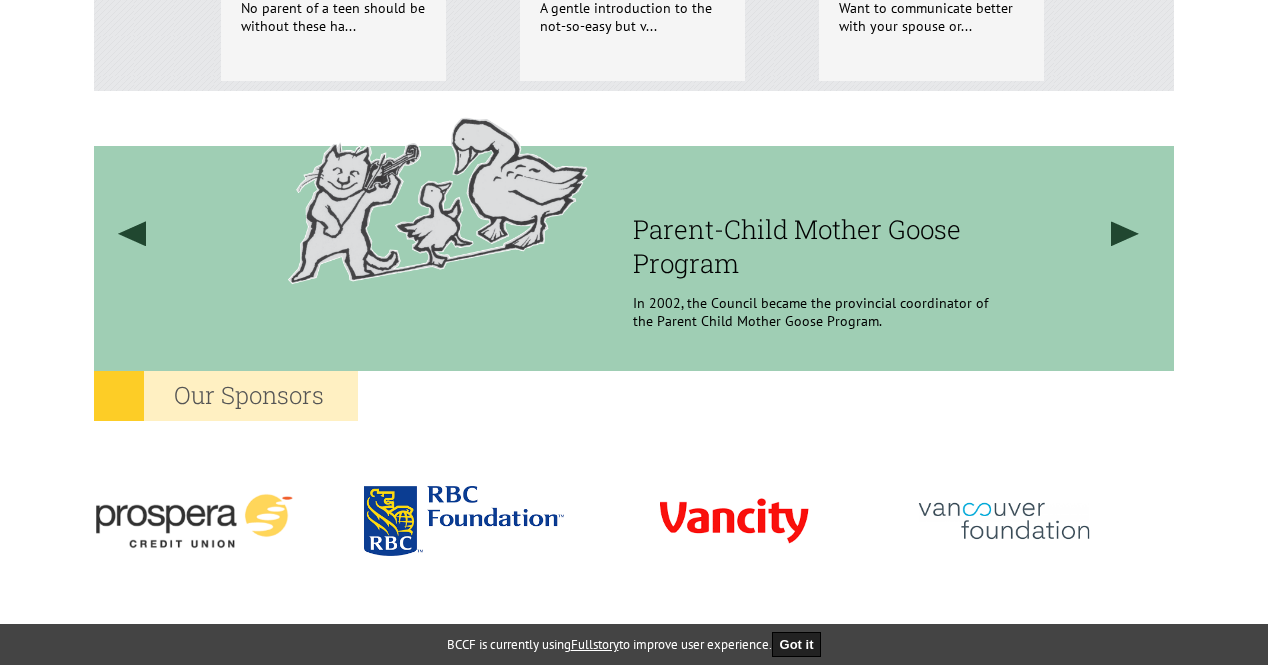 click on "Parent-Child Mother Goose Program" at bounding box center (815, 246) 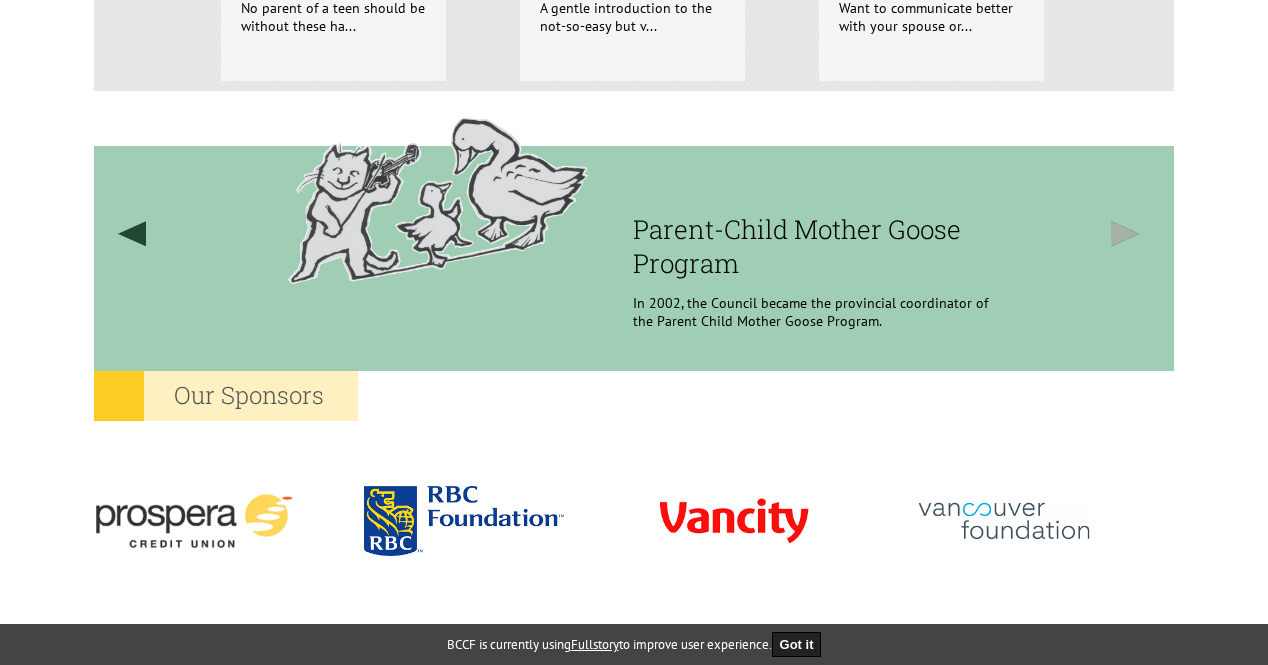 click at bounding box center [1126, 233] 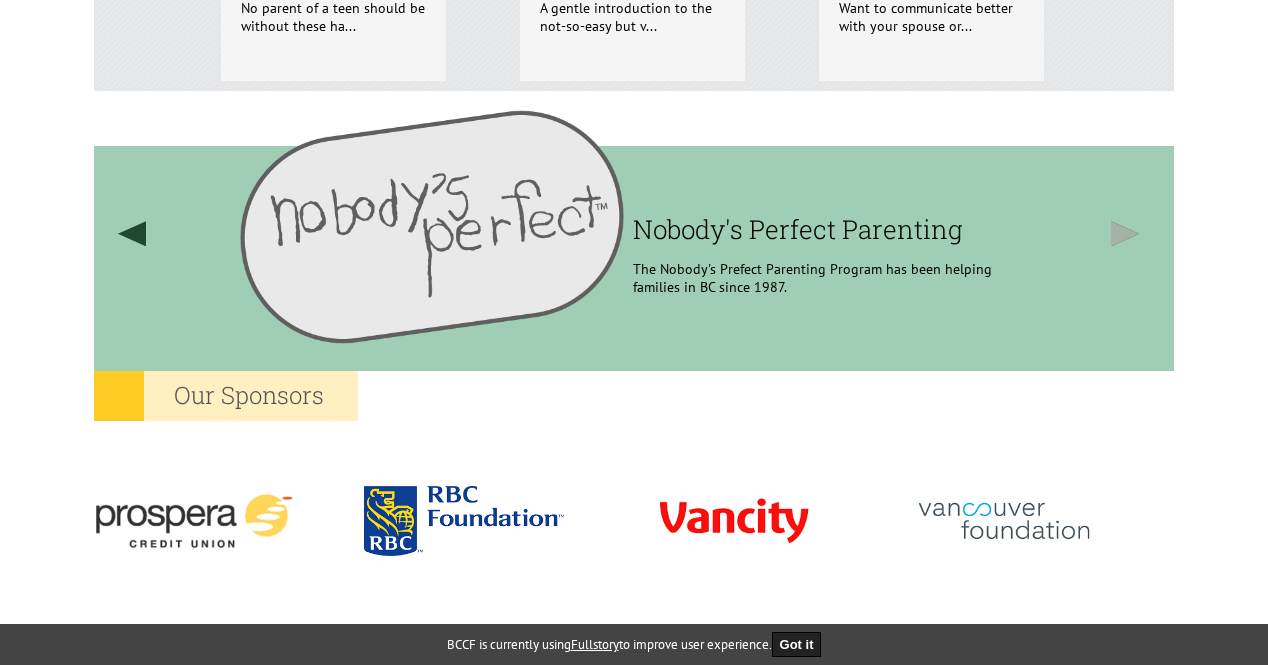 click at bounding box center (1126, 233) 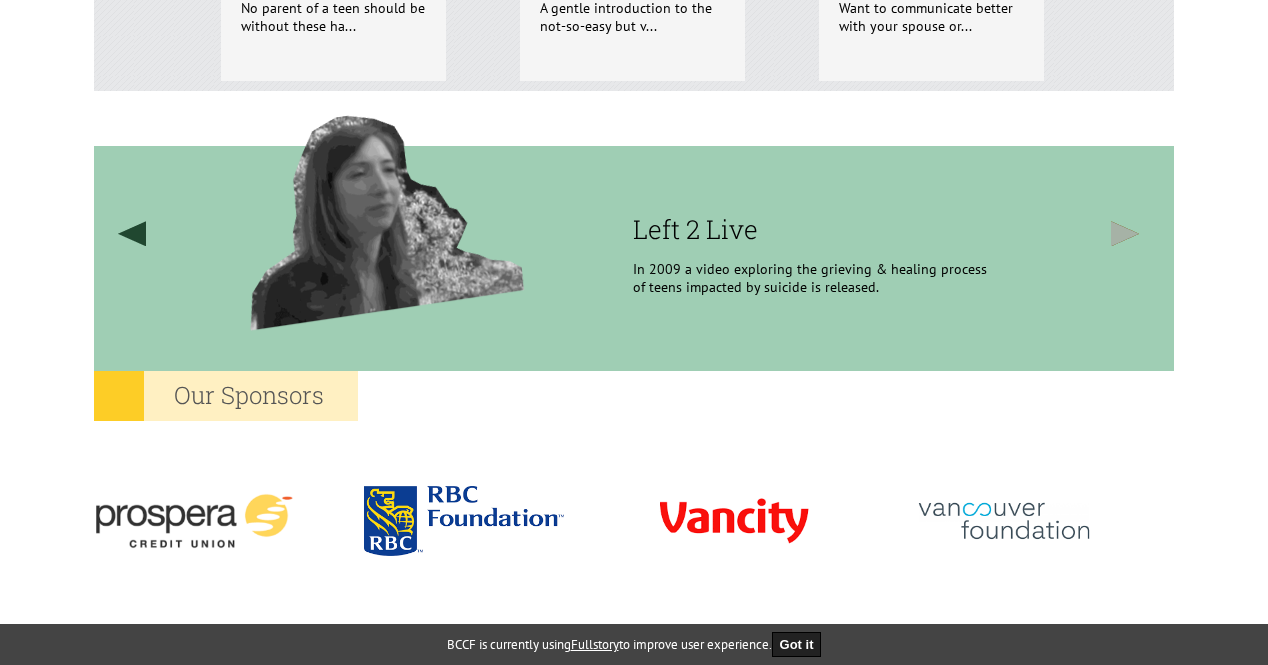 click at bounding box center [1126, 233] 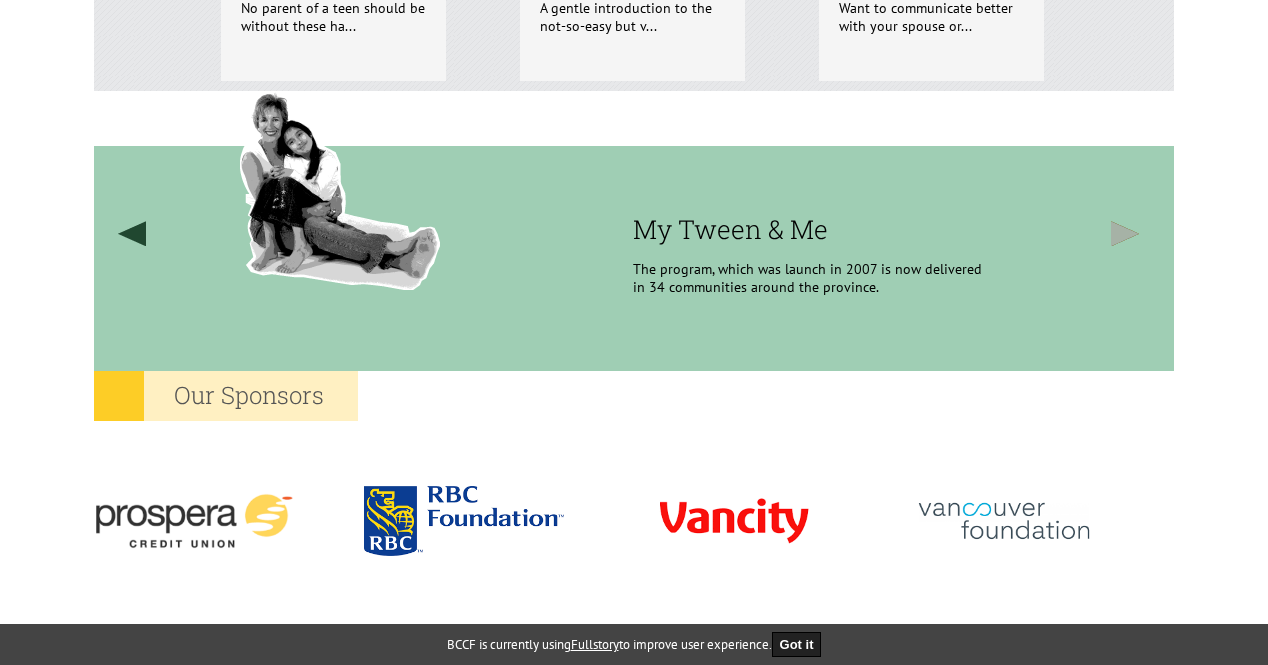 click at bounding box center (1126, 233) 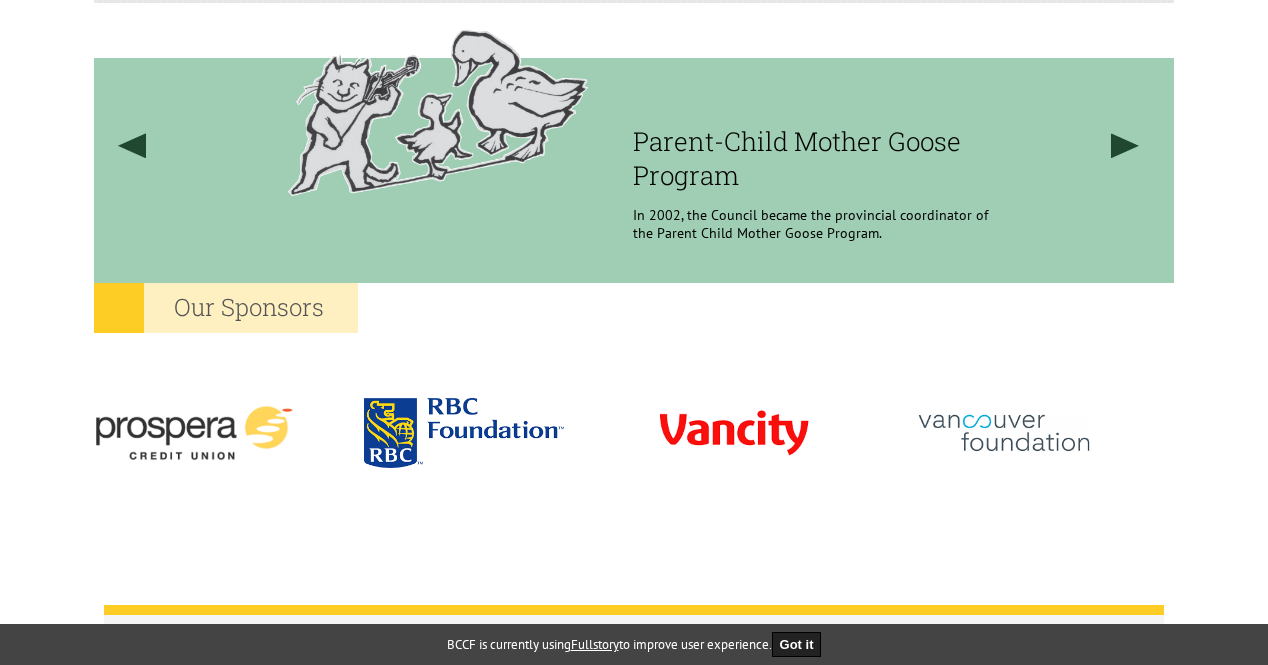 scroll, scrollTop: 1972, scrollLeft: 0, axis: vertical 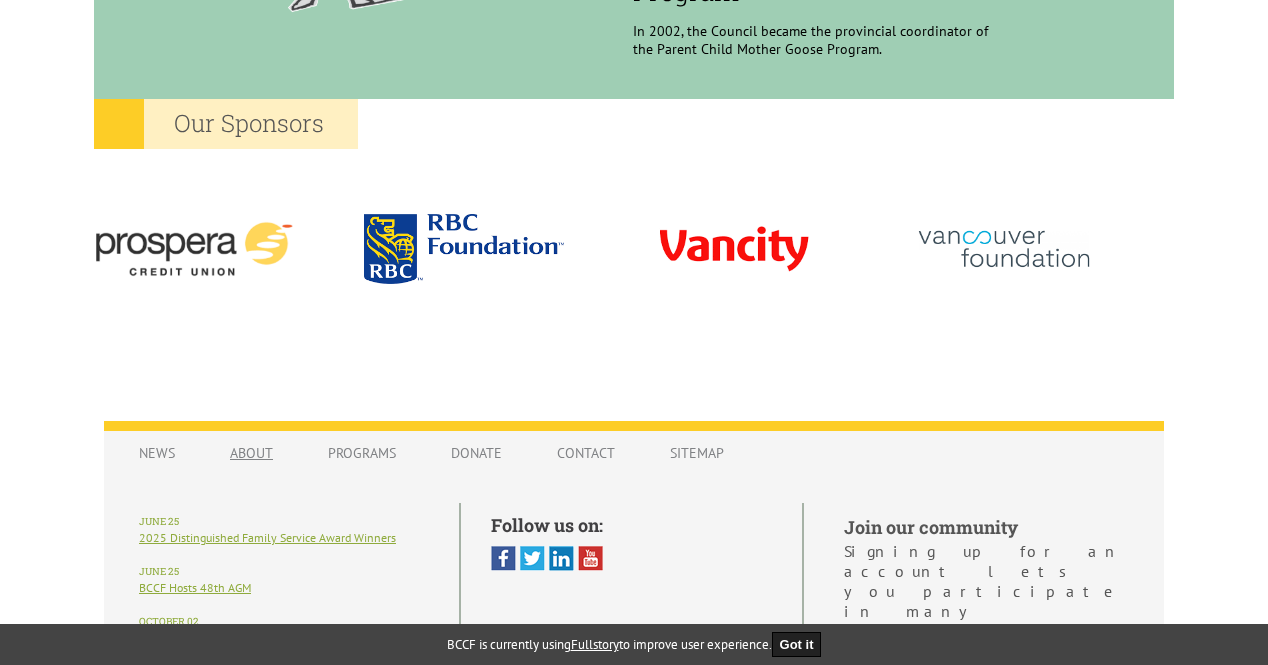 click on "About" at bounding box center [251, 453] 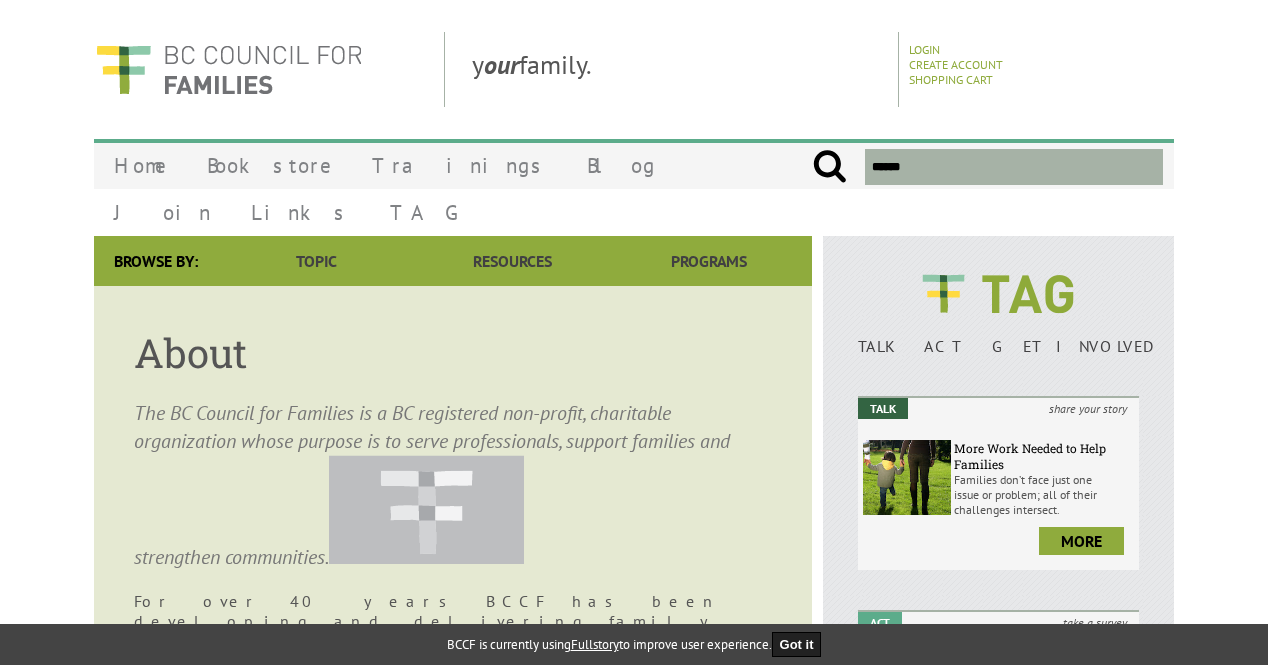 scroll, scrollTop: 0, scrollLeft: 0, axis: both 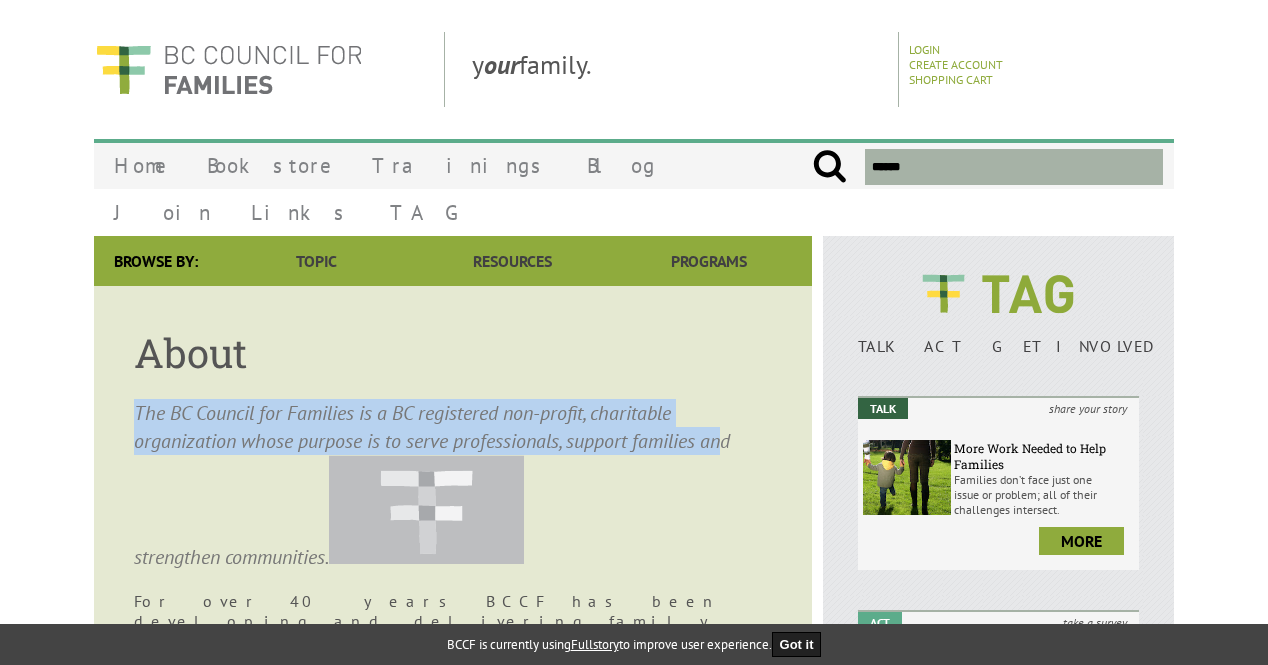 drag, startPoint x: 125, startPoint y: 382, endPoint x: 726, endPoint y: 408, distance: 601.56213 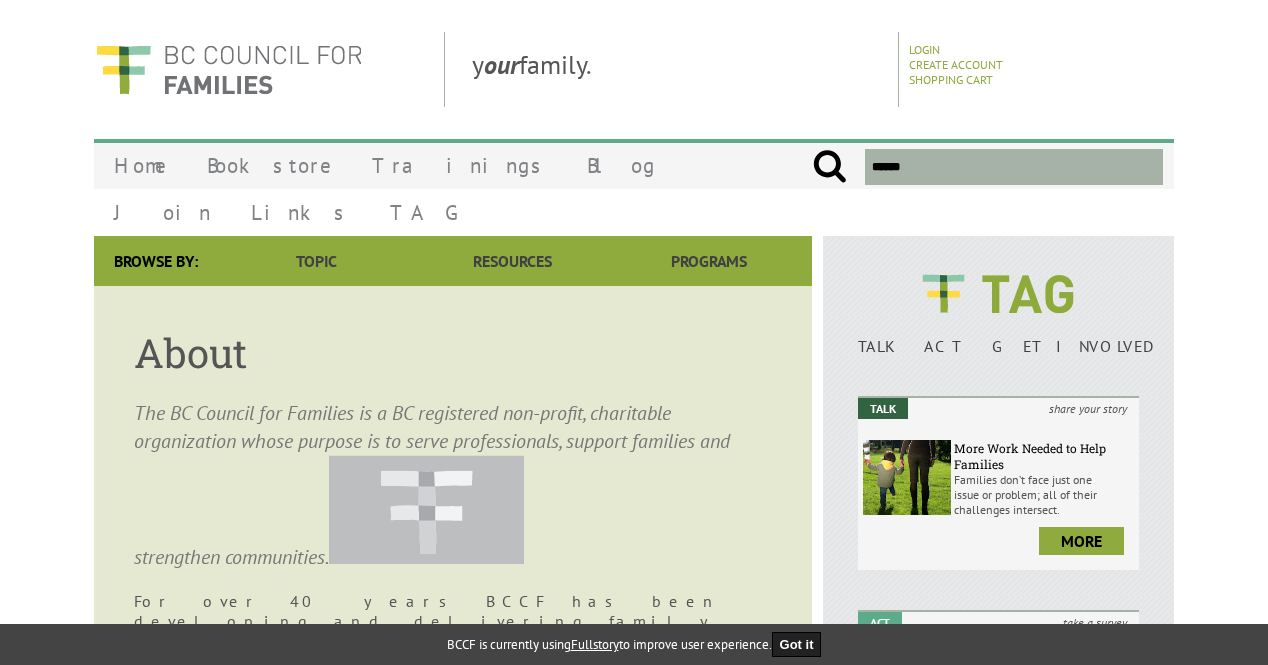 click on "The BC Council for Families is a BC registered non-profit, charitable organization whose purpose is to serve professionals, support families and strengthen communities." at bounding box center (453, 485) 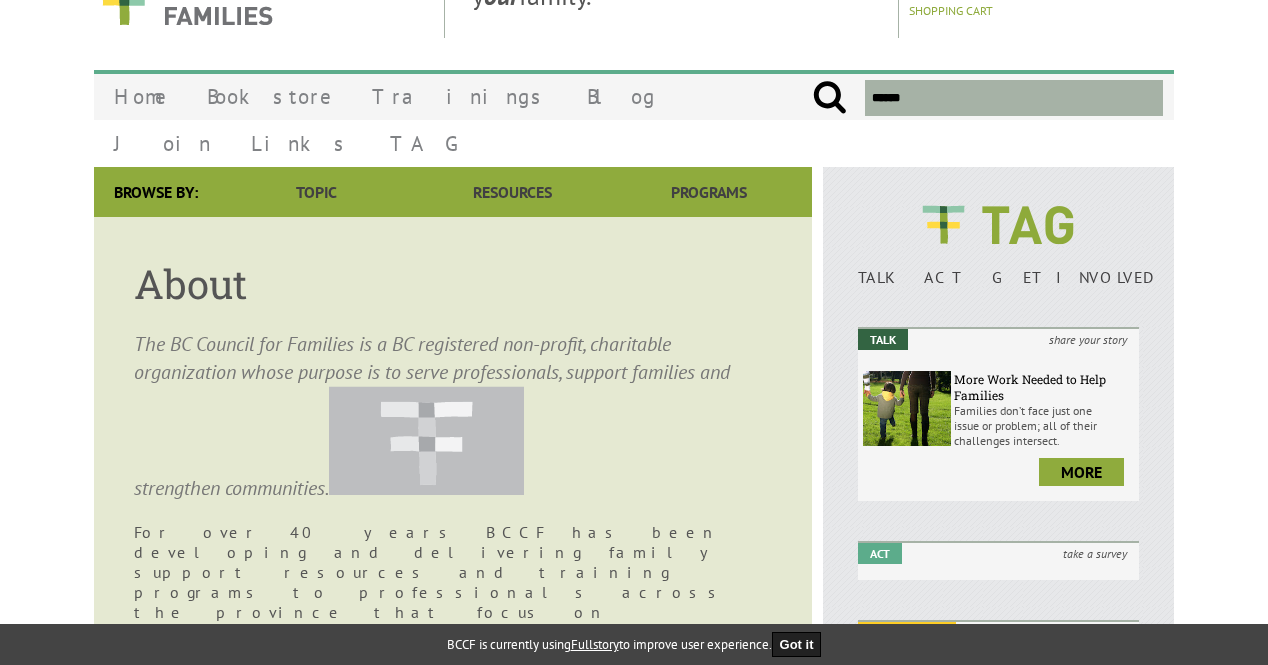 scroll, scrollTop: 100, scrollLeft: 0, axis: vertical 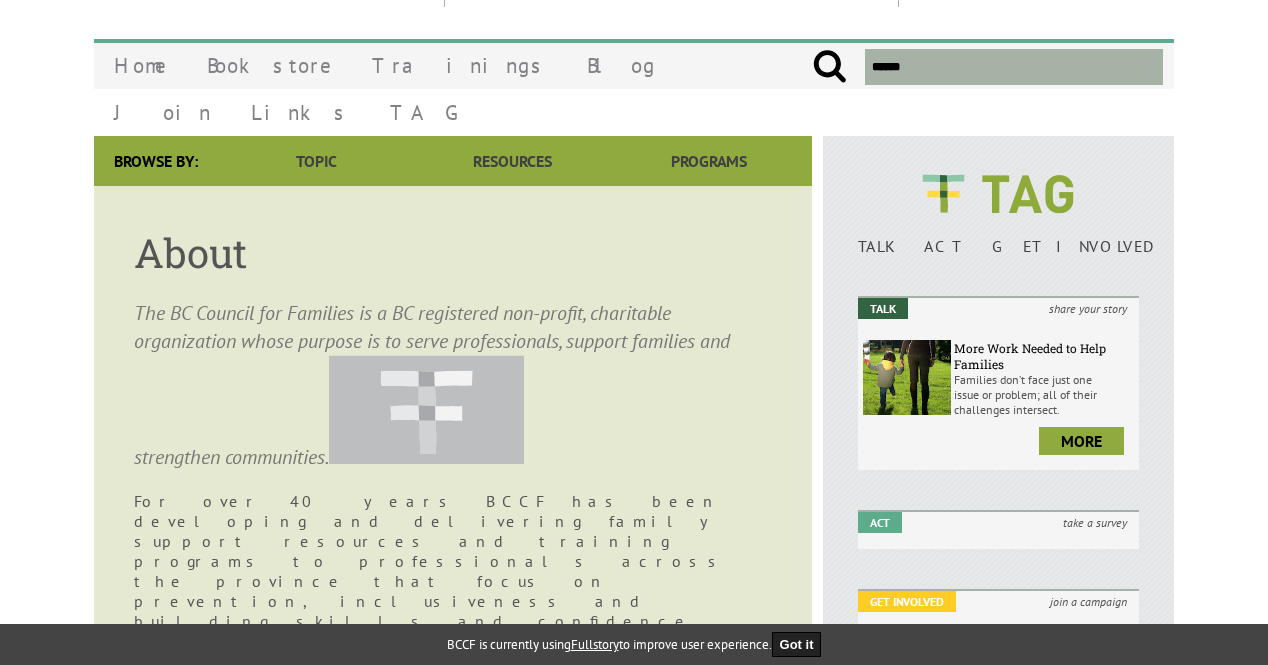 drag, startPoint x: 256, startPoint y: 489, endPoint x: 572, endPoint y: 584, distance: 329.97122 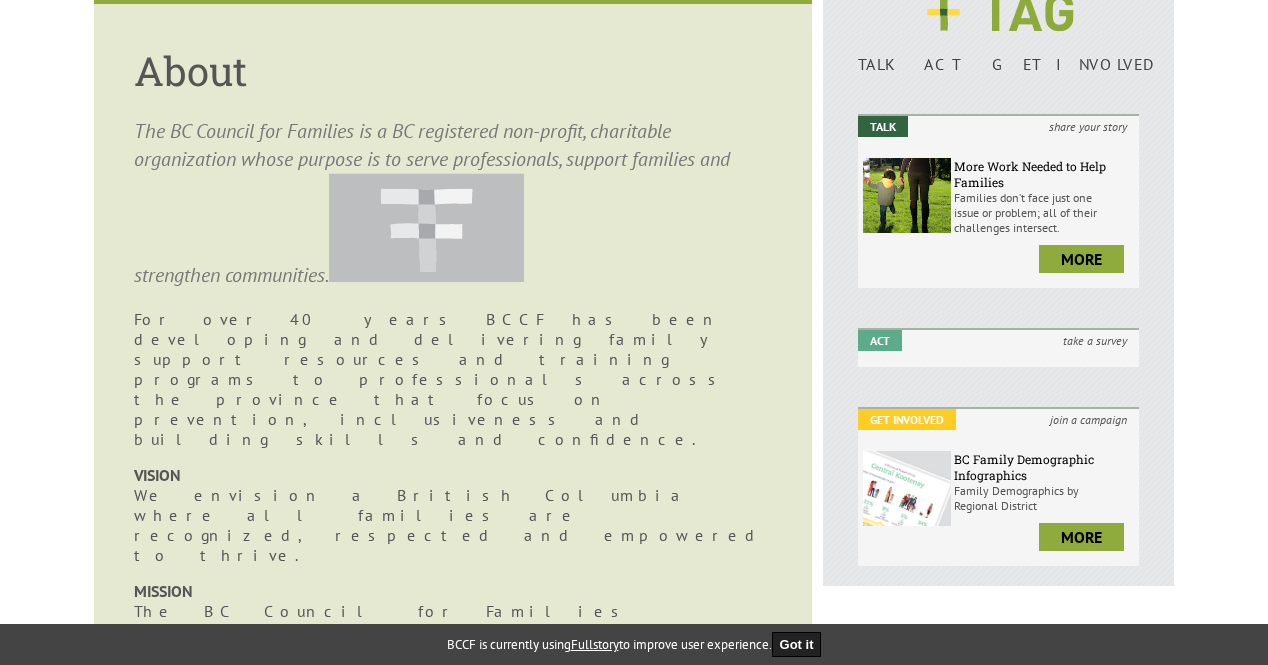 scroll, scrollTop: 300, scrollLeft: 0, axis: vertical 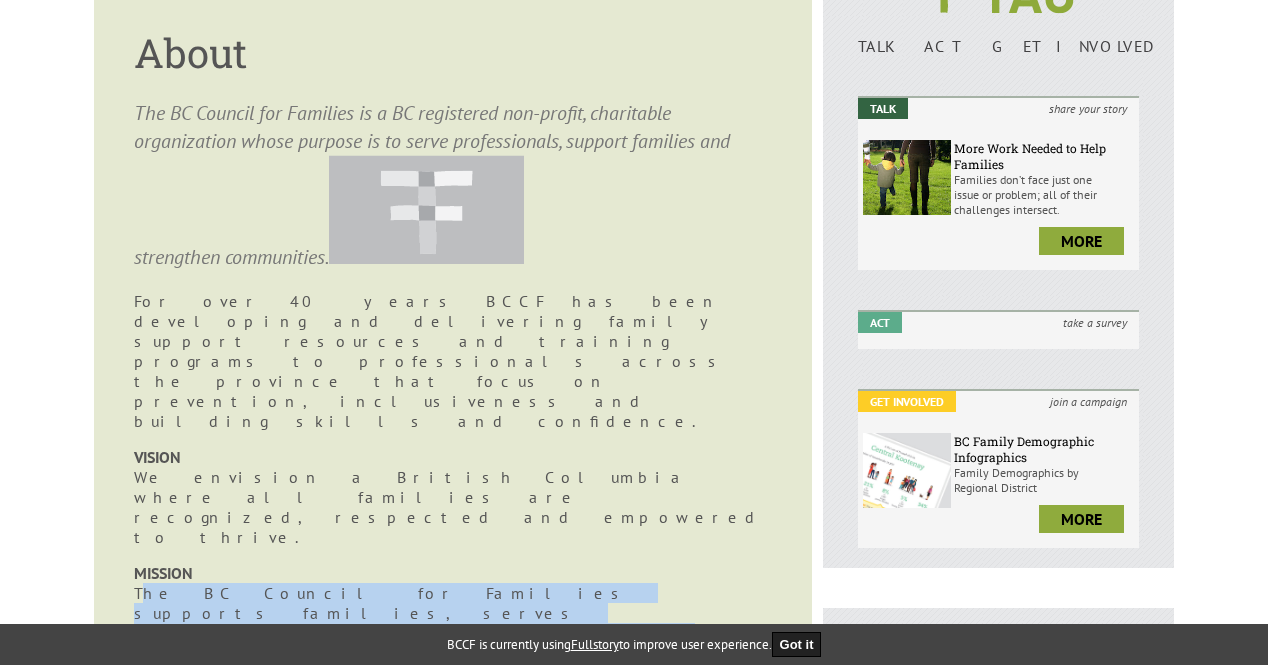 drag, startPoint x: 122, startPoint y: 442, endPoint x: 598, endPoint y: 597, distance: 500.60065 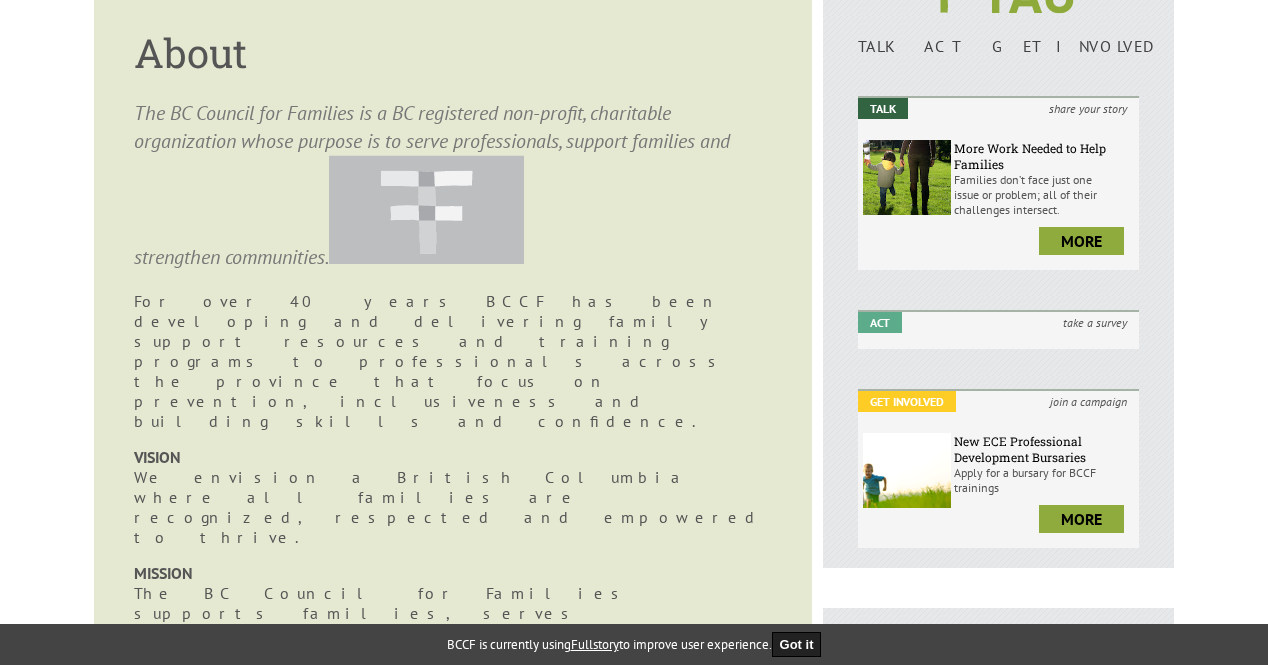 drag, startPoint x: 308, startPoint y: 569, endPoint x: 350, endPoint y: 592, distance: 47.88528 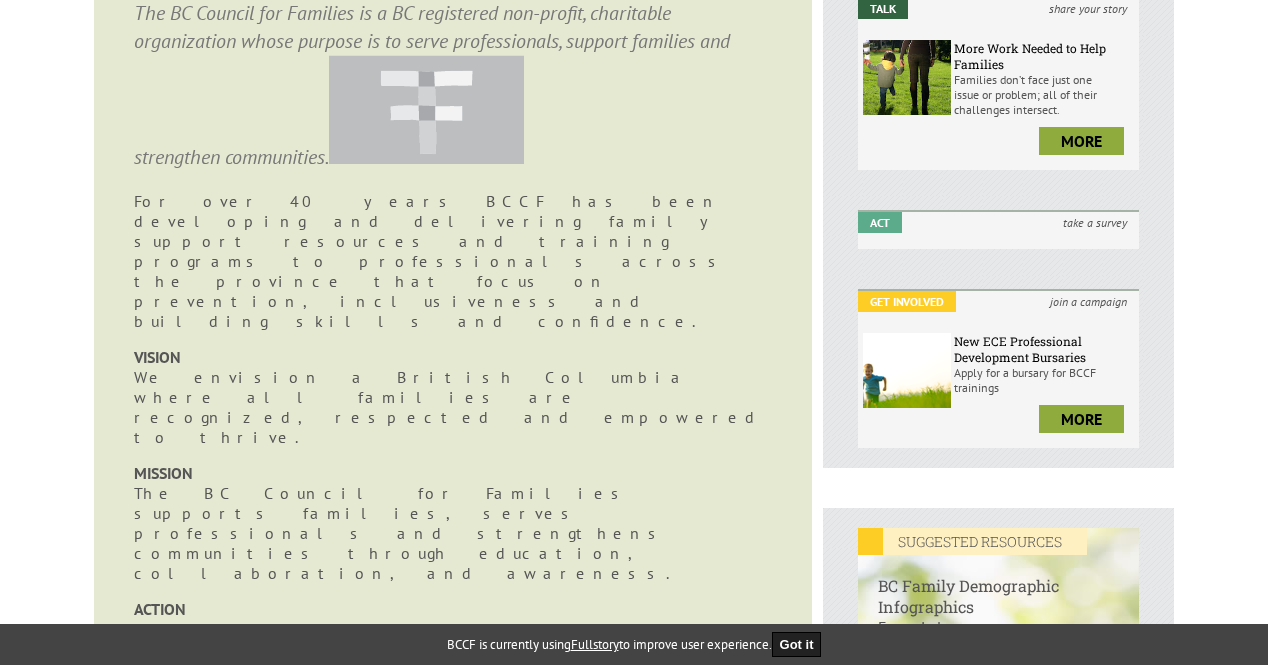 drag, startPoint x: 135, startPoint y: 535, endPoint x: 453, endPoint y: 555, distance: 318.6283 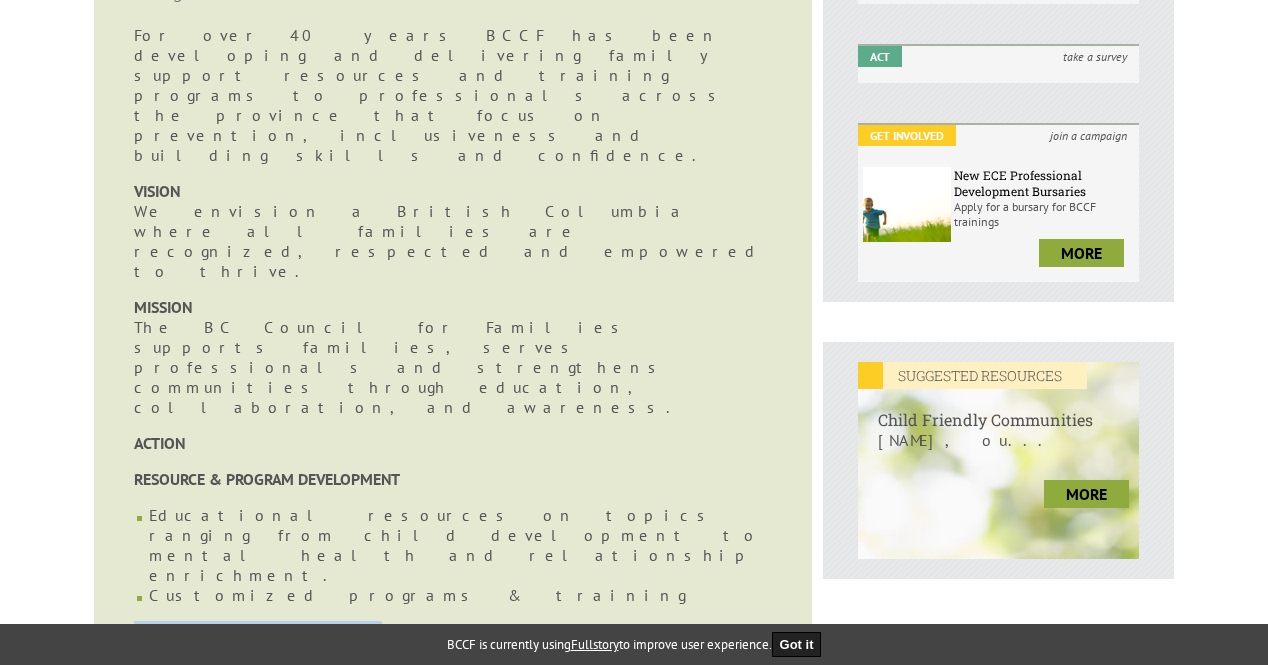 scroll, scrollTop: 600, scrollLeft: 0, axis: vertical 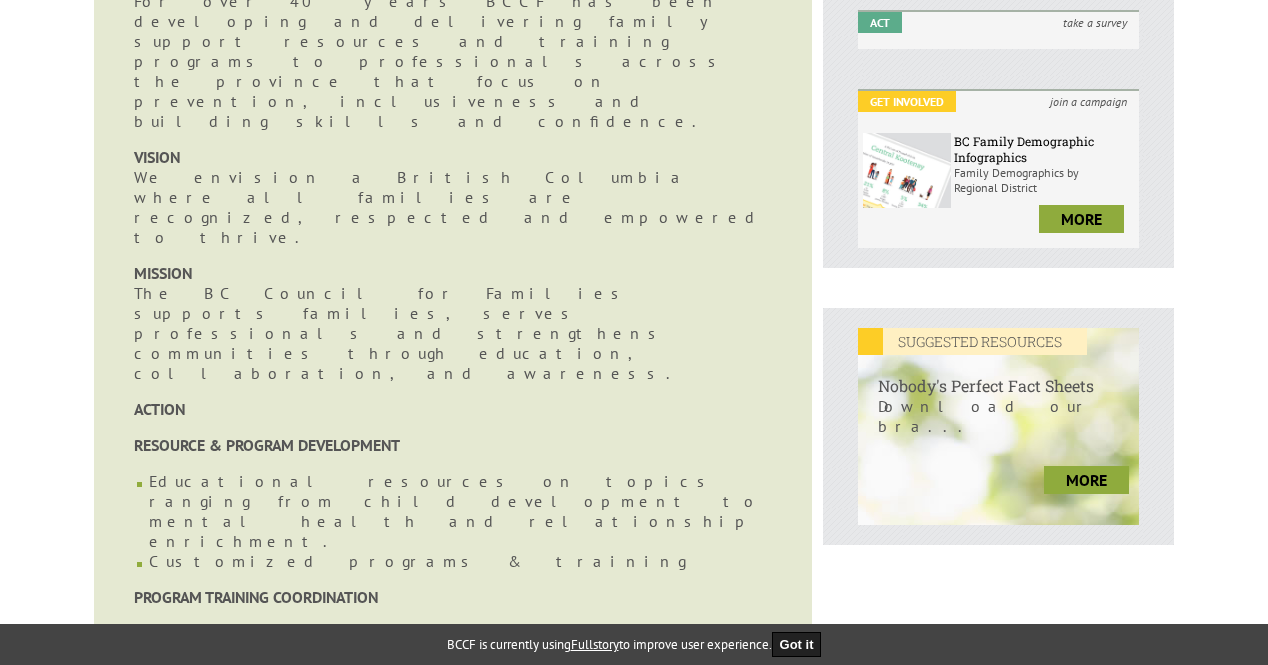 drag, startPoint x: 137, startPoint y: 423, endPoint x: 407, endPoint y: 592, distance: 318.52942 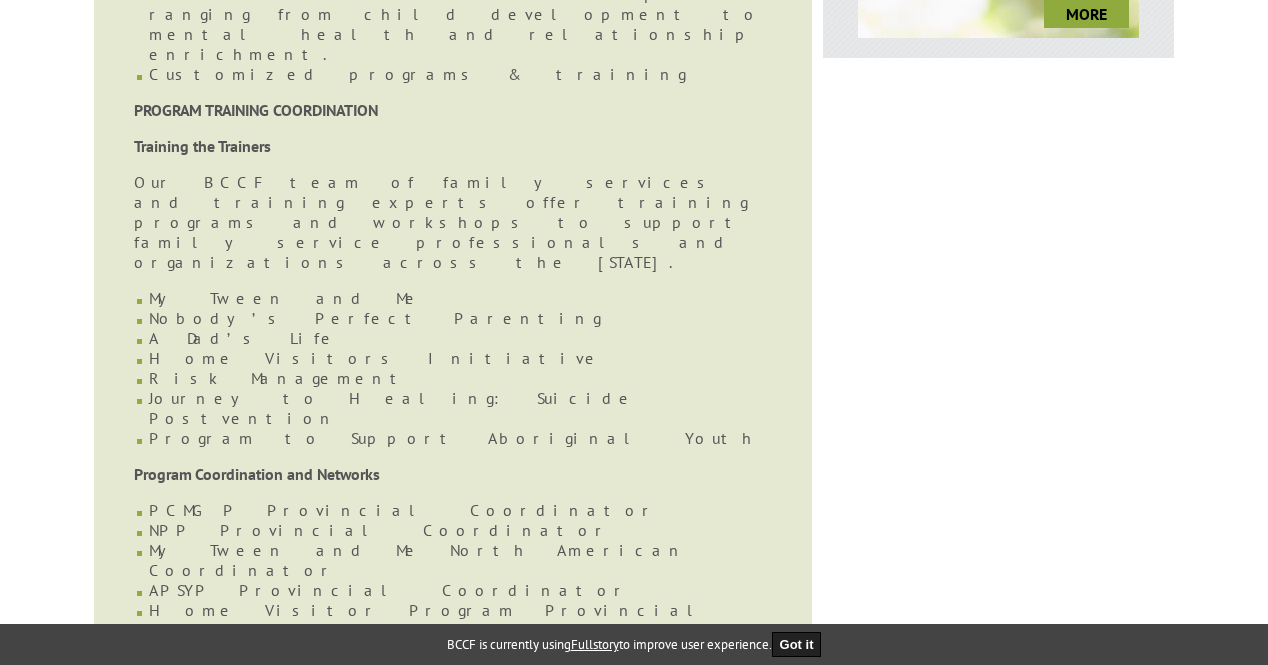 scroll, scrollTop: 1100, scrollLeft: 0, axis: vertical 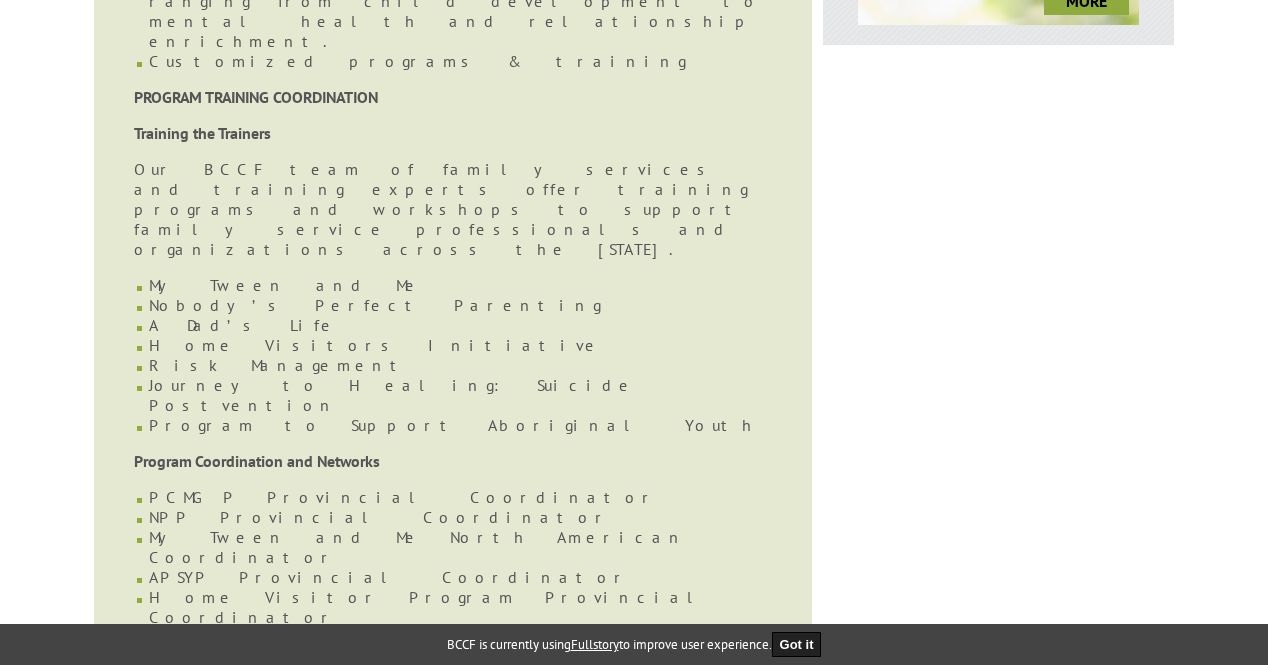 drag, startPoint x: 145, startPoint y: 460, endPoint x: 234, endPoint y: 517, distance: 105.68822 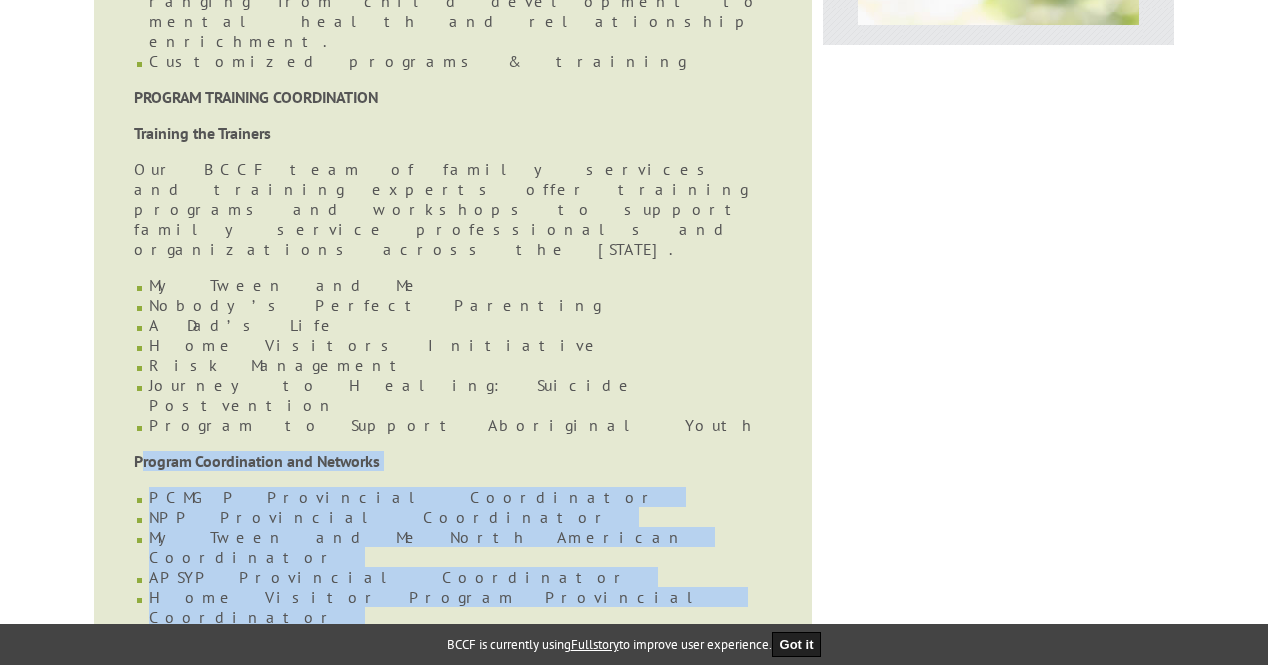 drag, startPoint x: 140, startPoint y: 137, endPoint x: 547, endPoint y: 302, distance: 439.17422 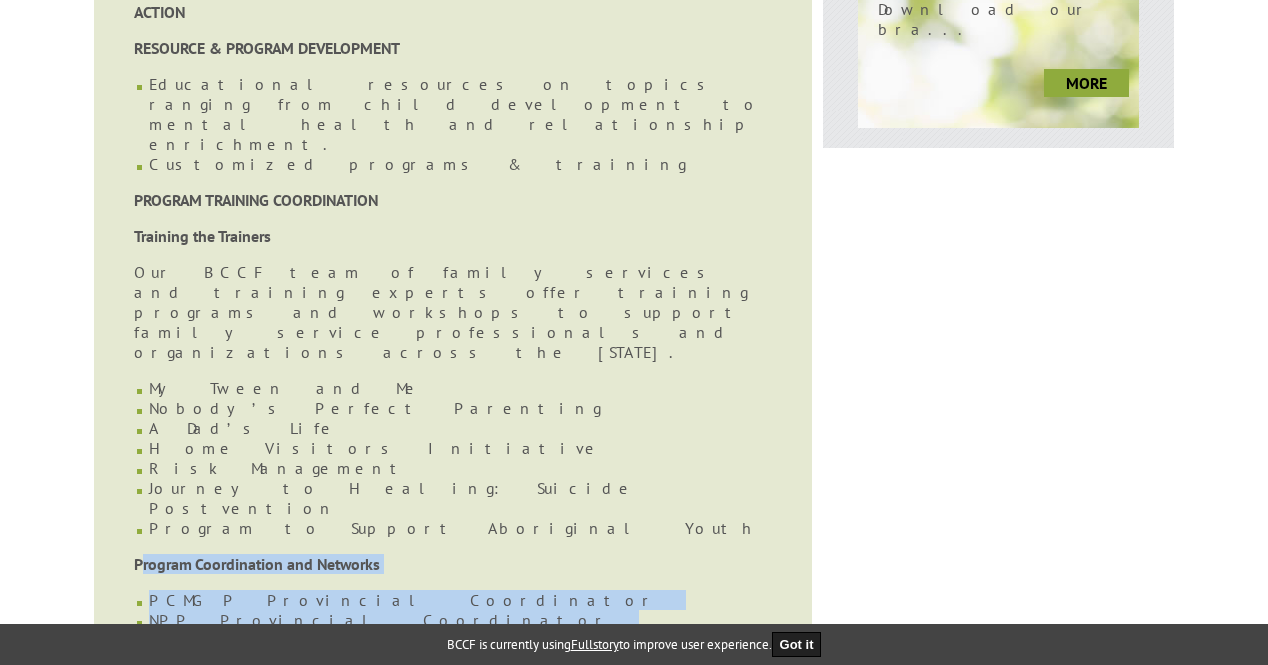 scroll, scrollTop: 900, scrollLeft: 0, axis: vertical 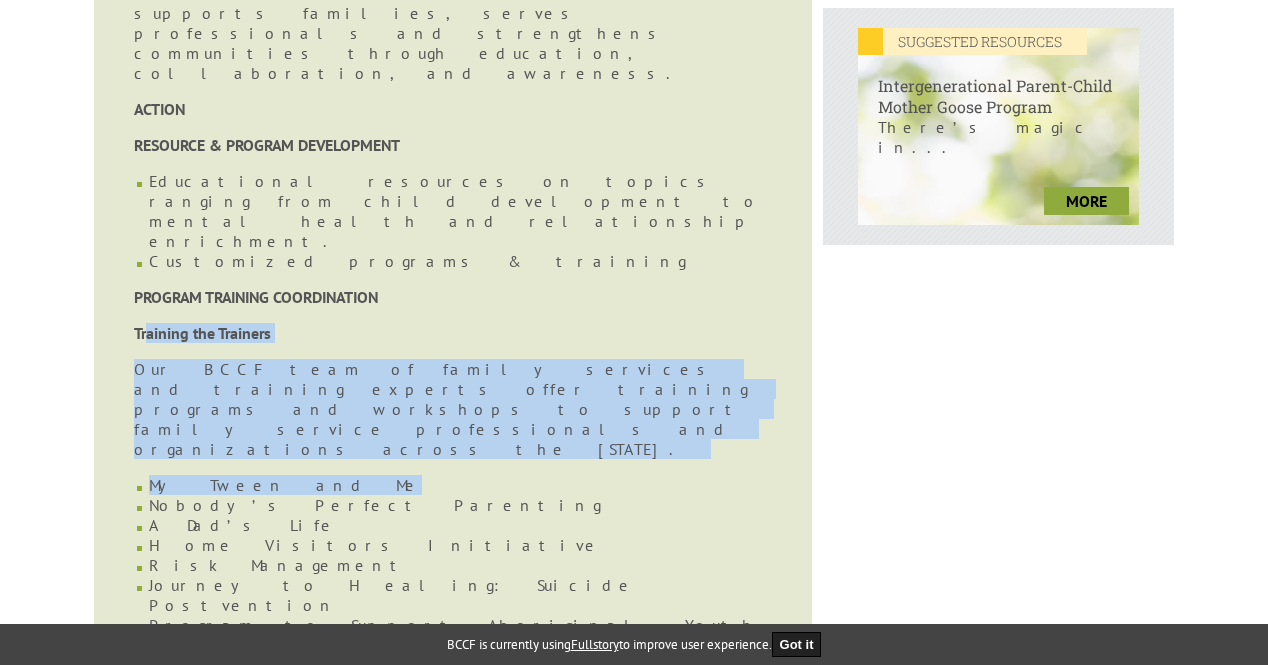 drag, startPoint x: 147, startPoint y: 80, endPoint x: 681, endPoint y: 161, distance: 540.10834 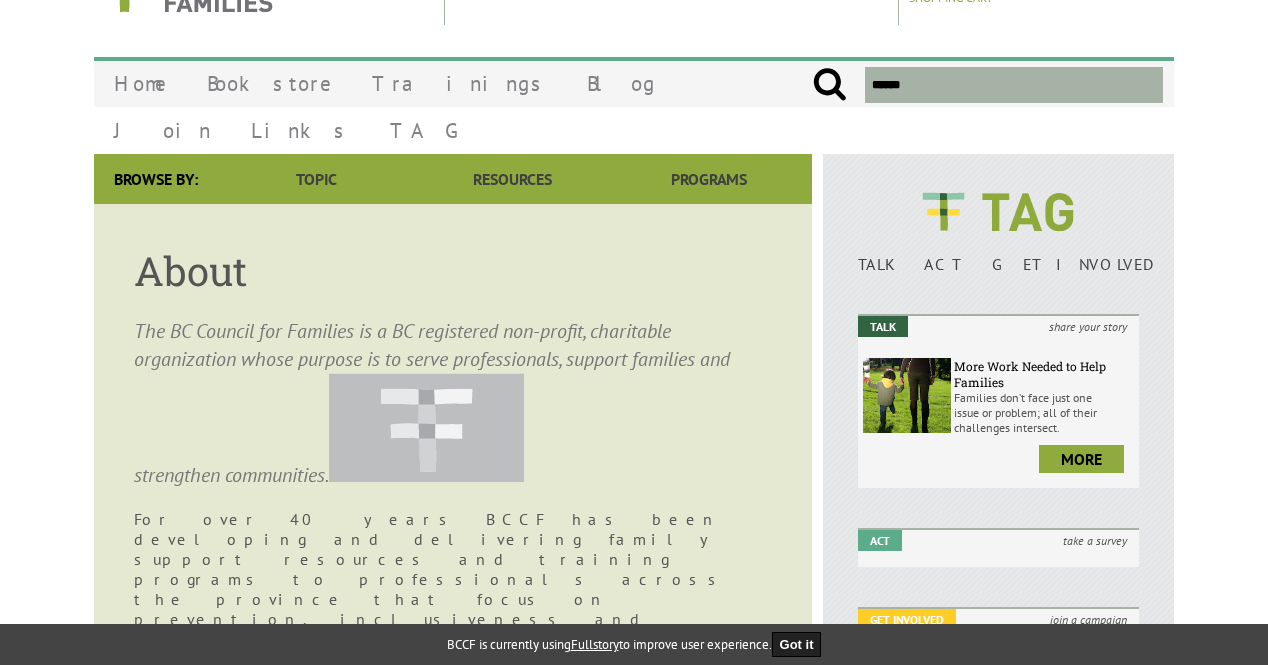 scroll, scrollTop: 0, scrollLeft: 0, axis: both 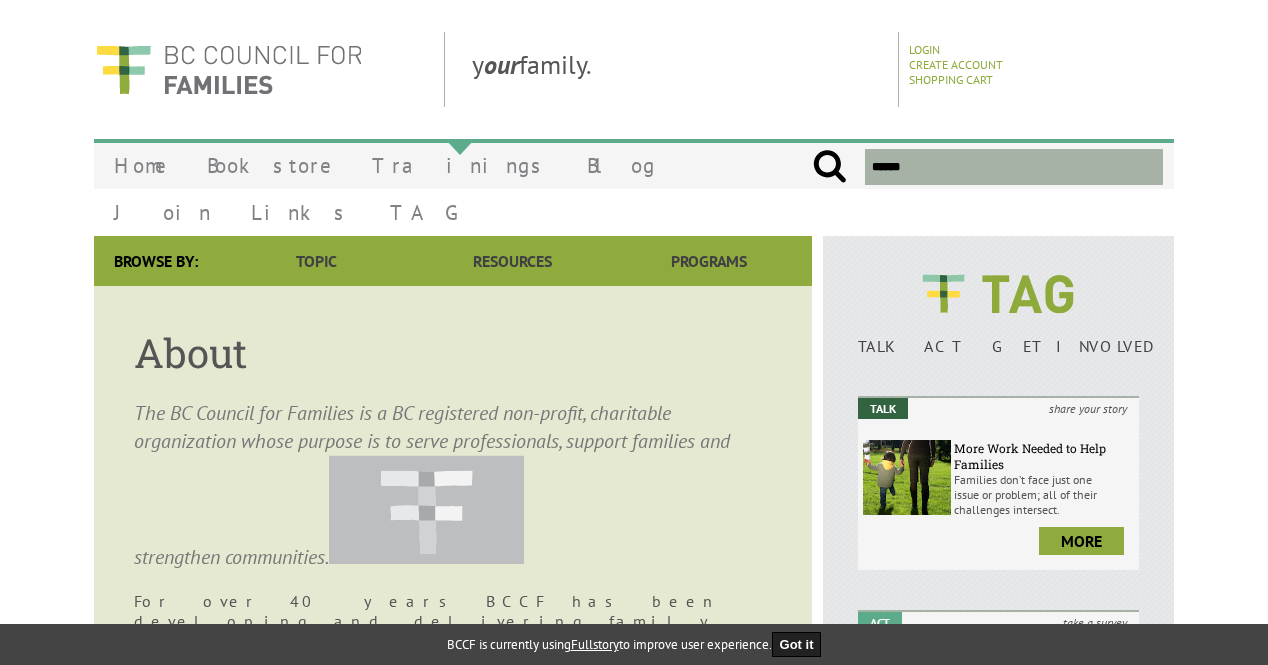 click on "Trainings" at bounding box center [459, 165] 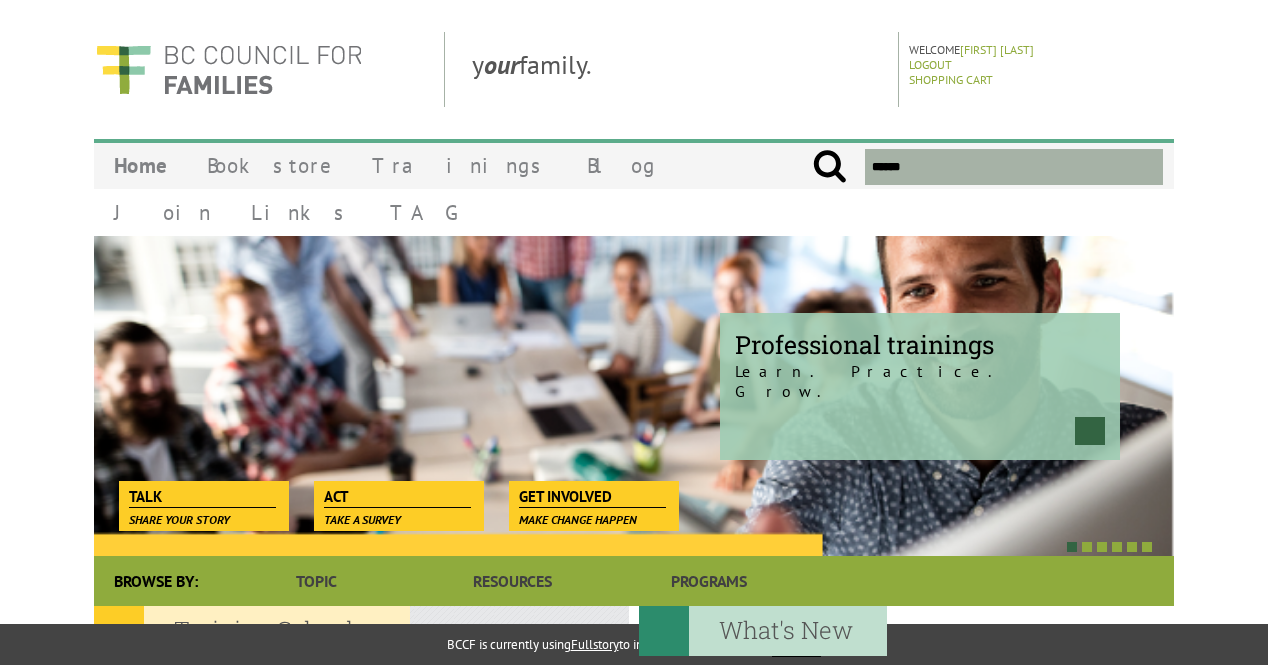 scroll, scrollTop: 0, scrollLeft: 0, axis: both 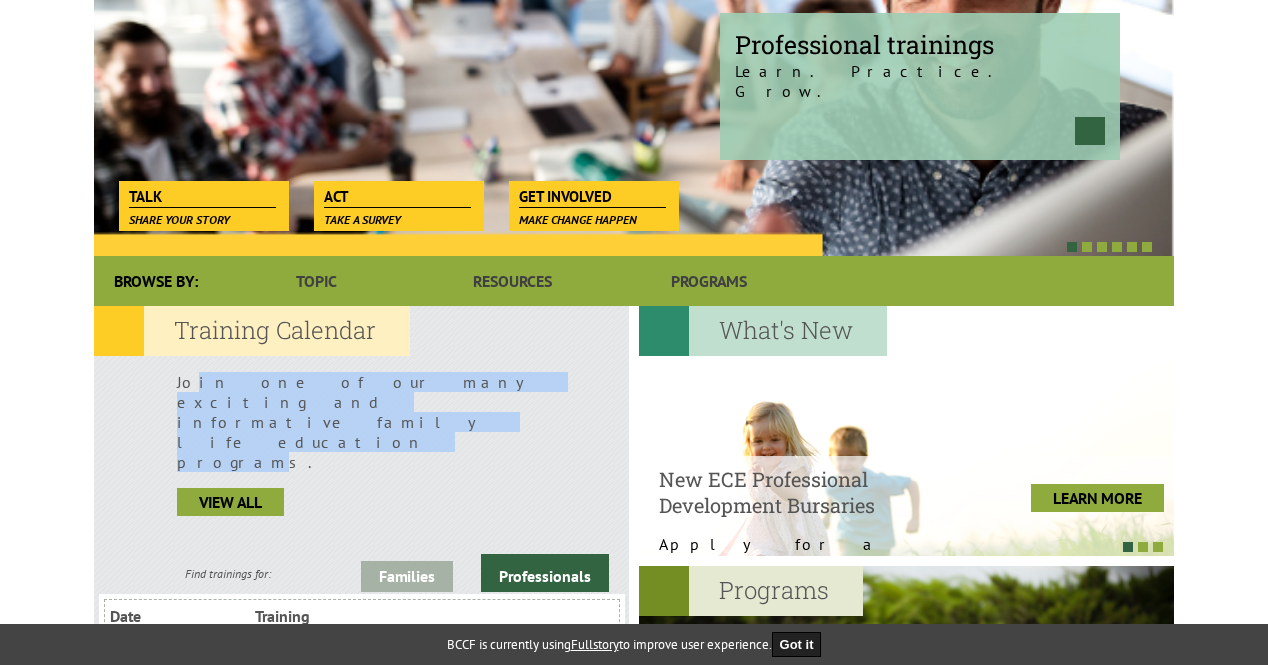 drag, startPoint x: 328, startPoint y: 360, endPoint x: 188, endPoint y: 343, distance: 141.02837 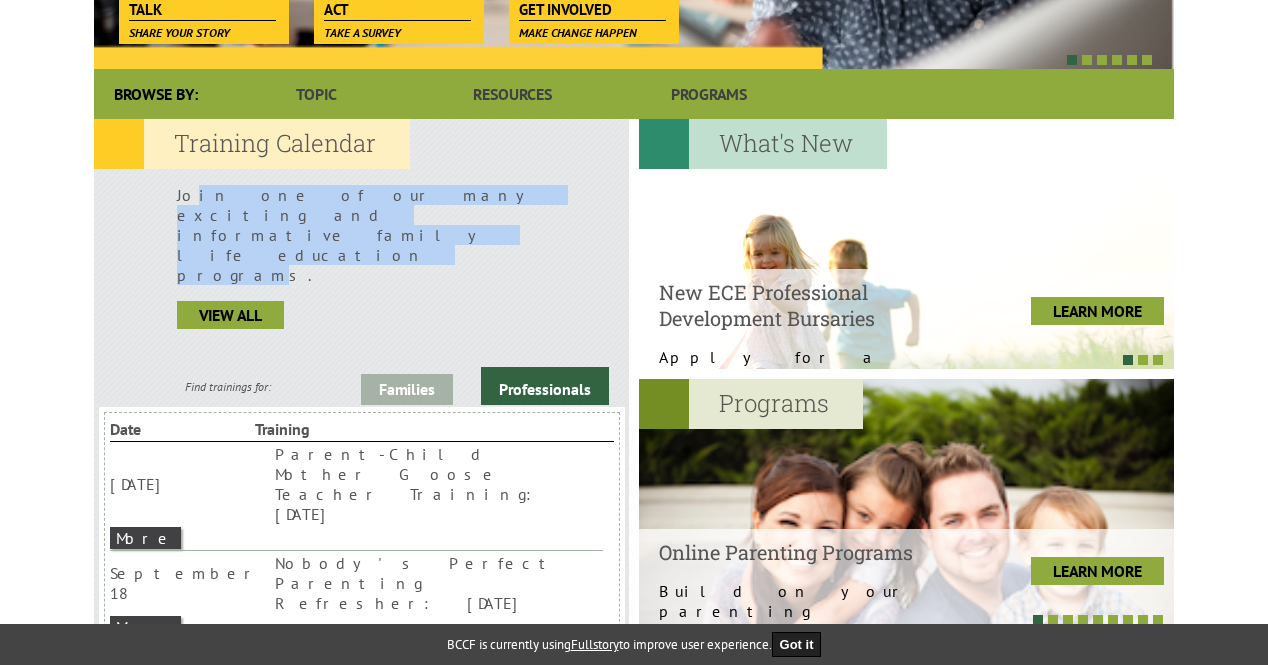 scroll, scrollTop: 500, scrollLeft: 0, axis: vertical 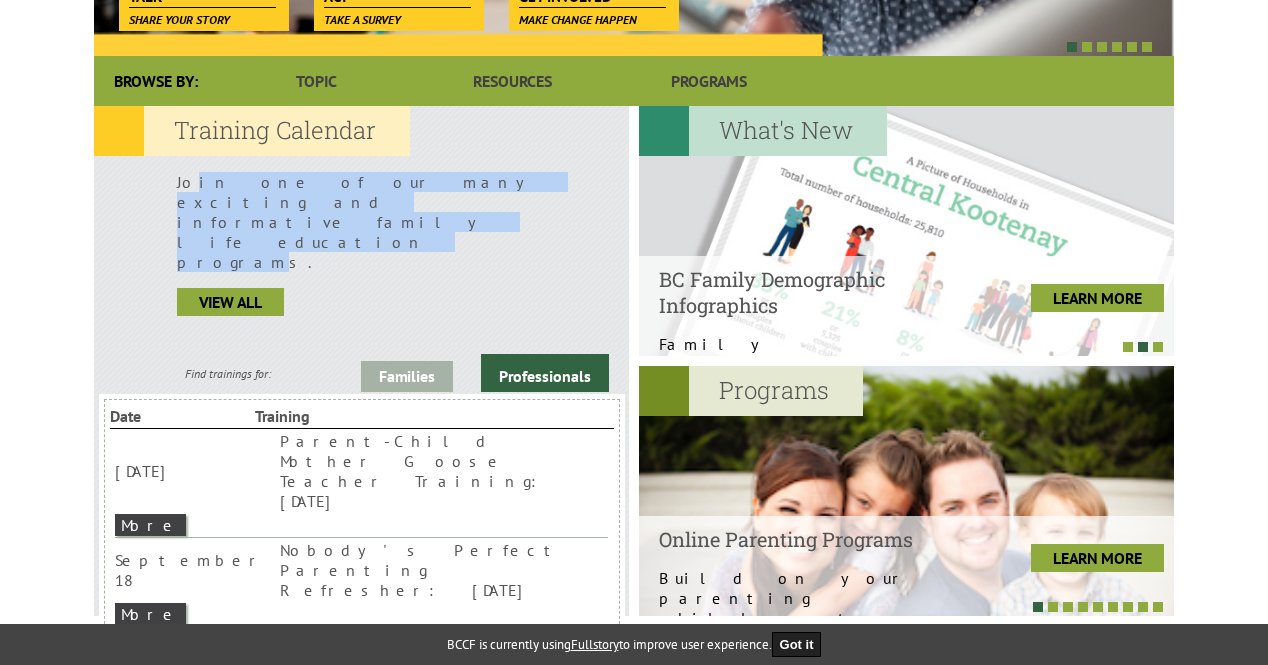 drag, startPoint x: 256, startPoint y: 345, endPoint x: 281, endPoint y: 349, distance: 25.317978 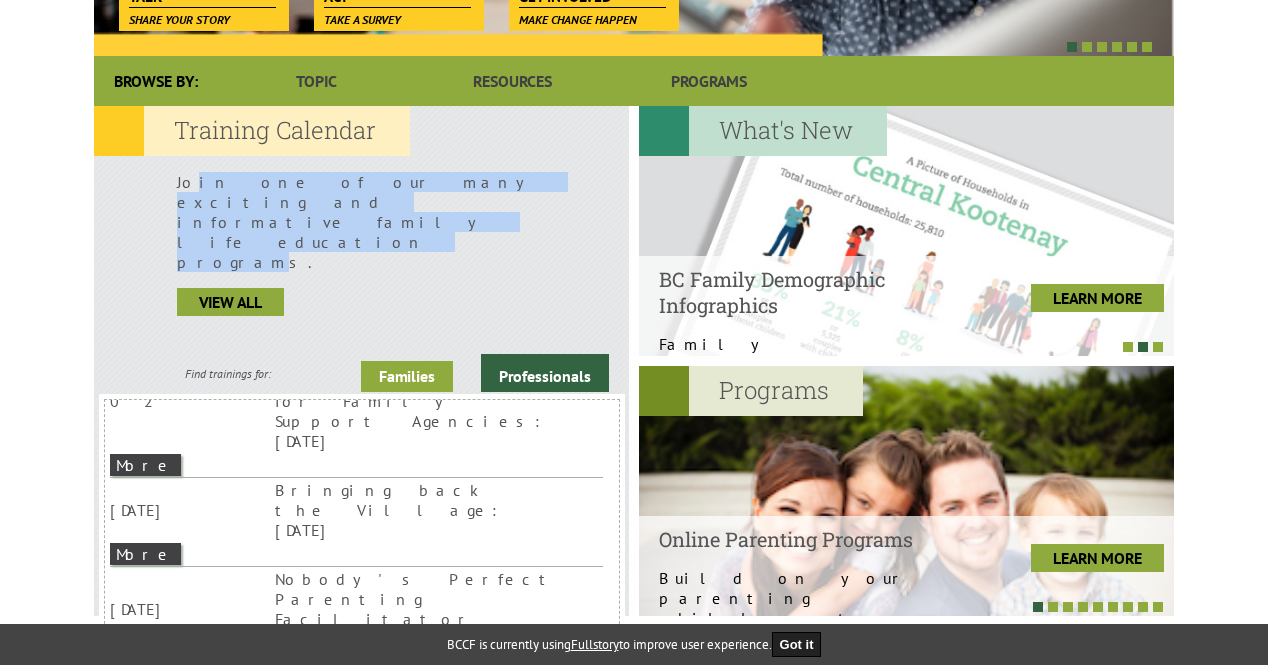 click on "Families" at bounding box center (407, 376) 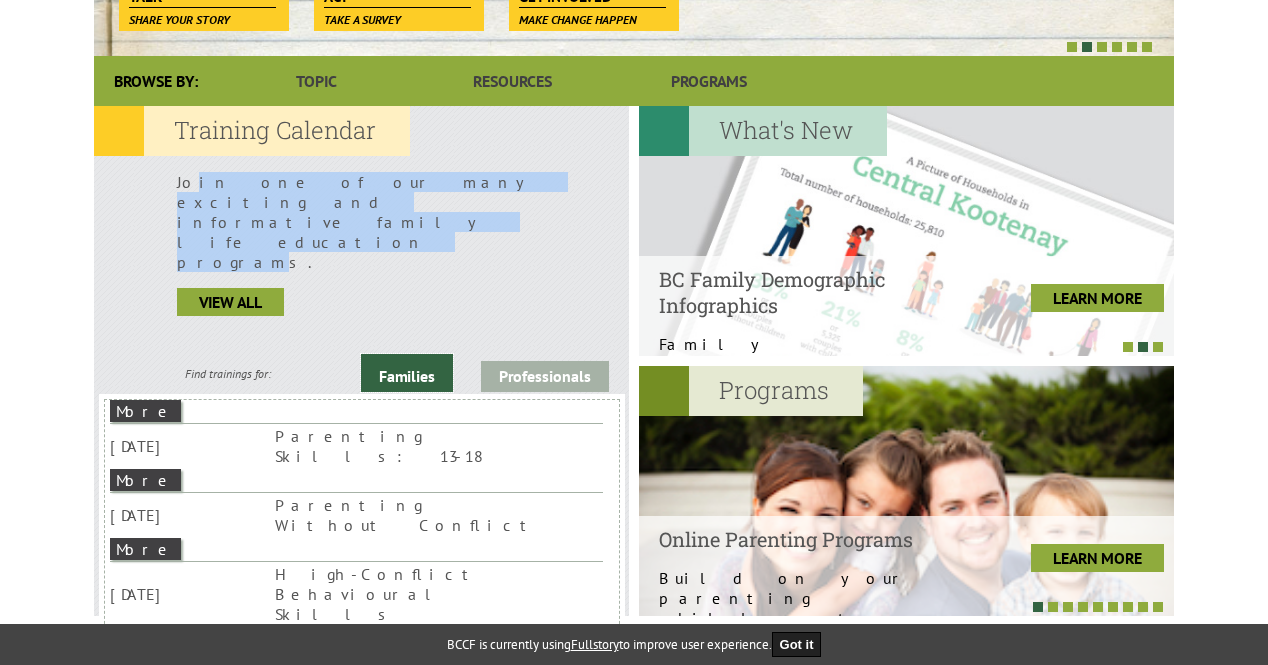 scroll, scrollTop: 0, scrollLeft: 0, axis: both 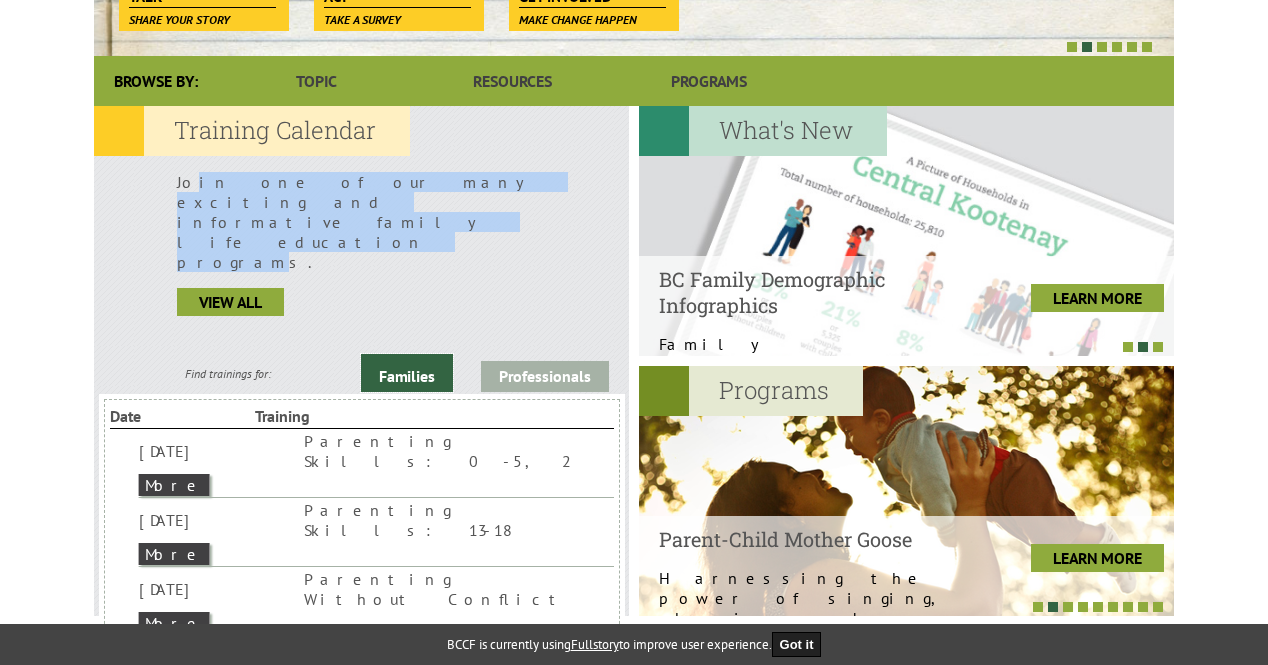 drag, startPoint x: 254, startPoint y: 345, endPoint x: 446, endPoint y: 343, distance: 192.01042 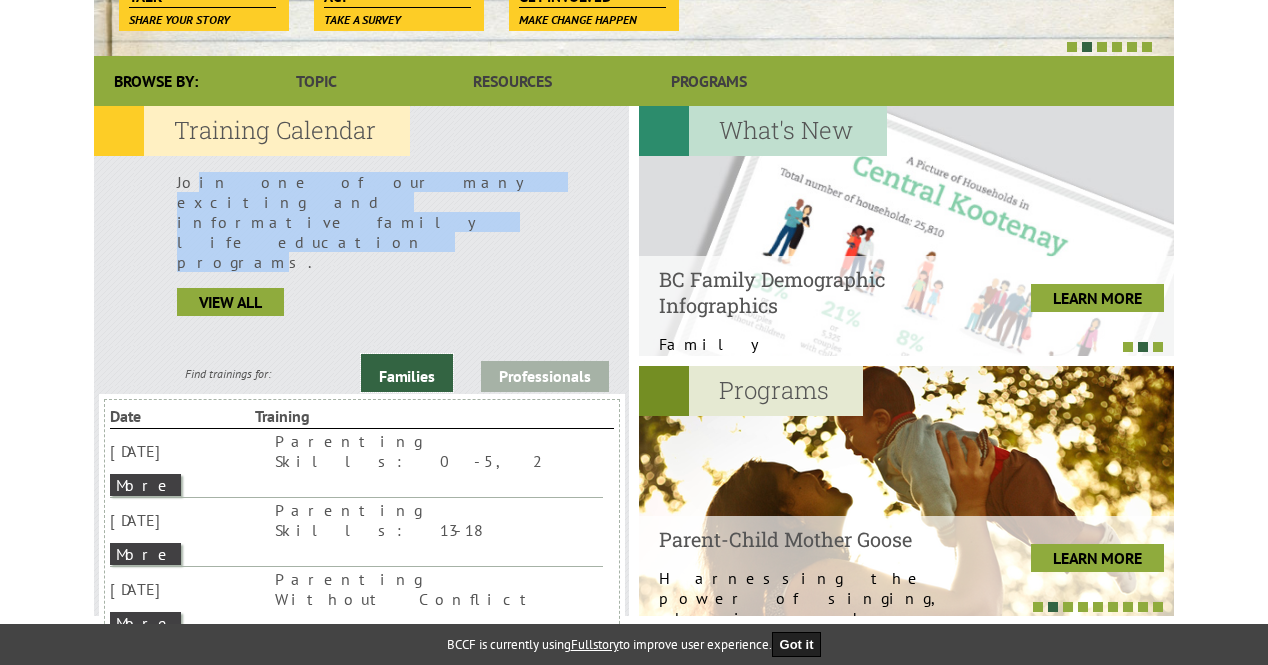 click on "Parenting Skills: 0-5, 2" at bounding box center [420, 451] 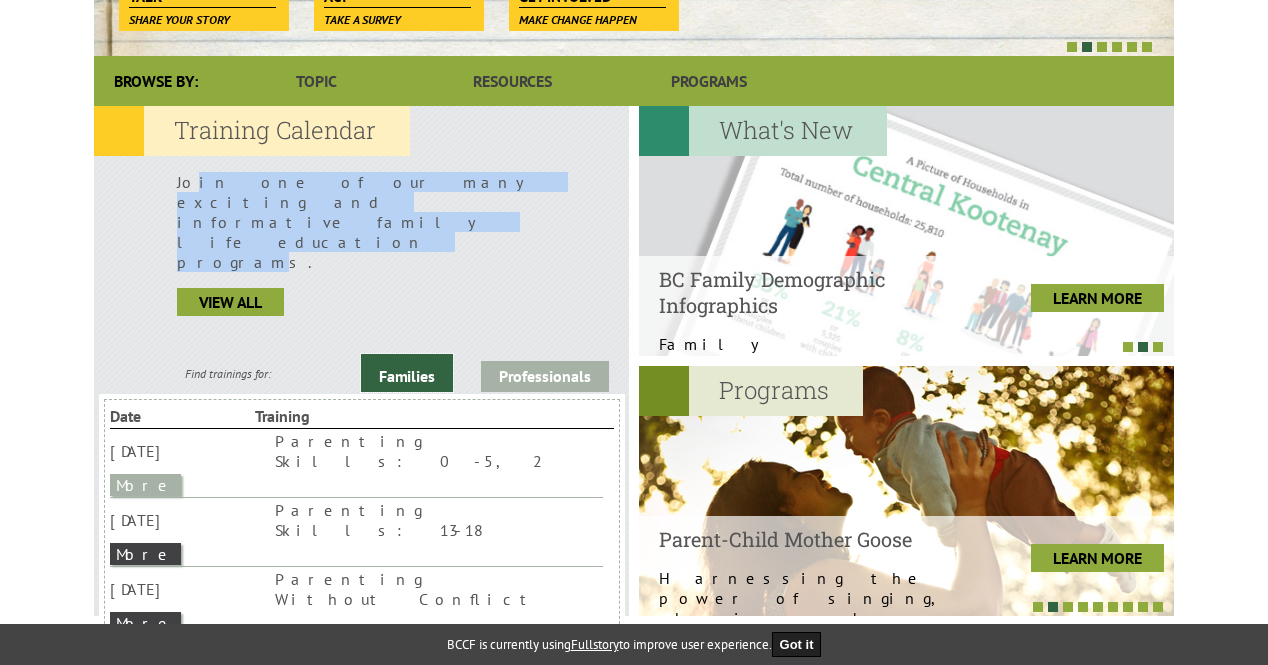 click on "More" at bounding box center [145, 485] 